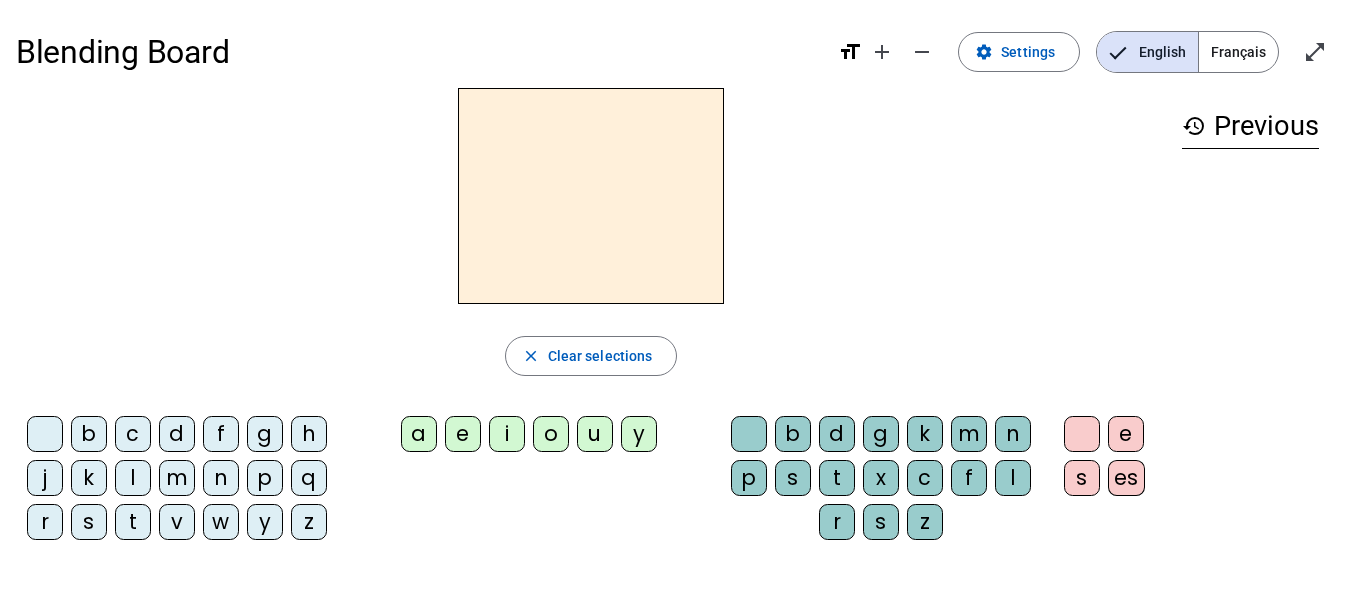scroll, scrollTop: 0, scrollLeft: 0, axis: both 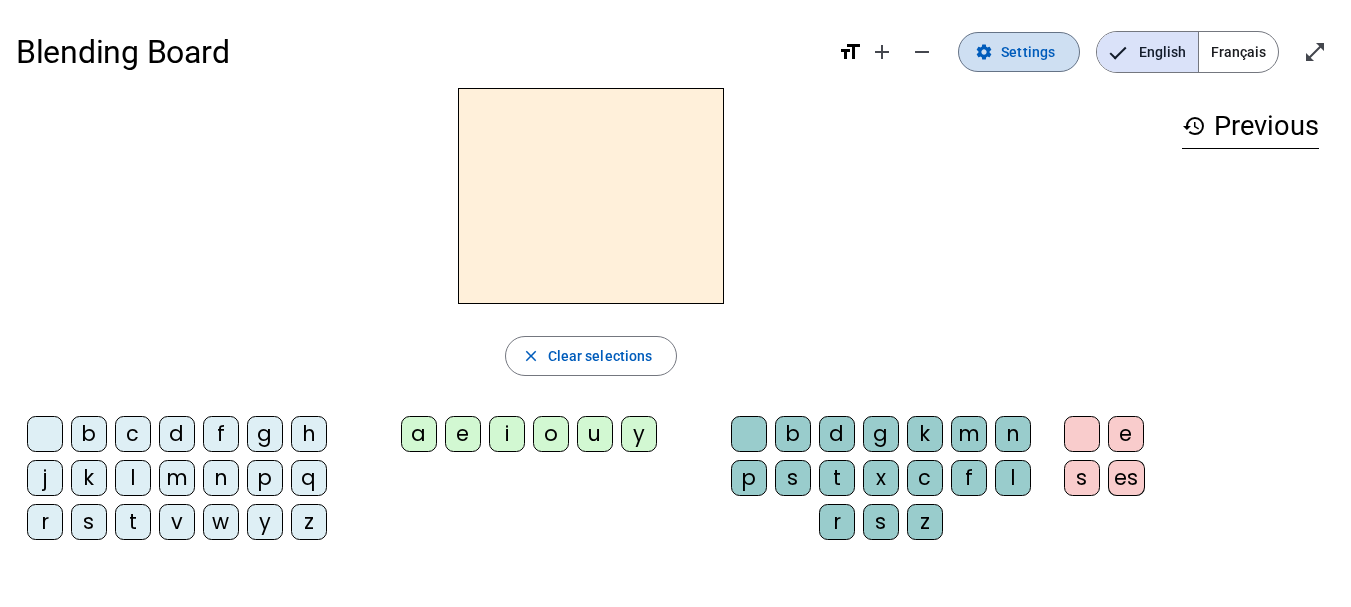 click at bounding box center [1019, 52] 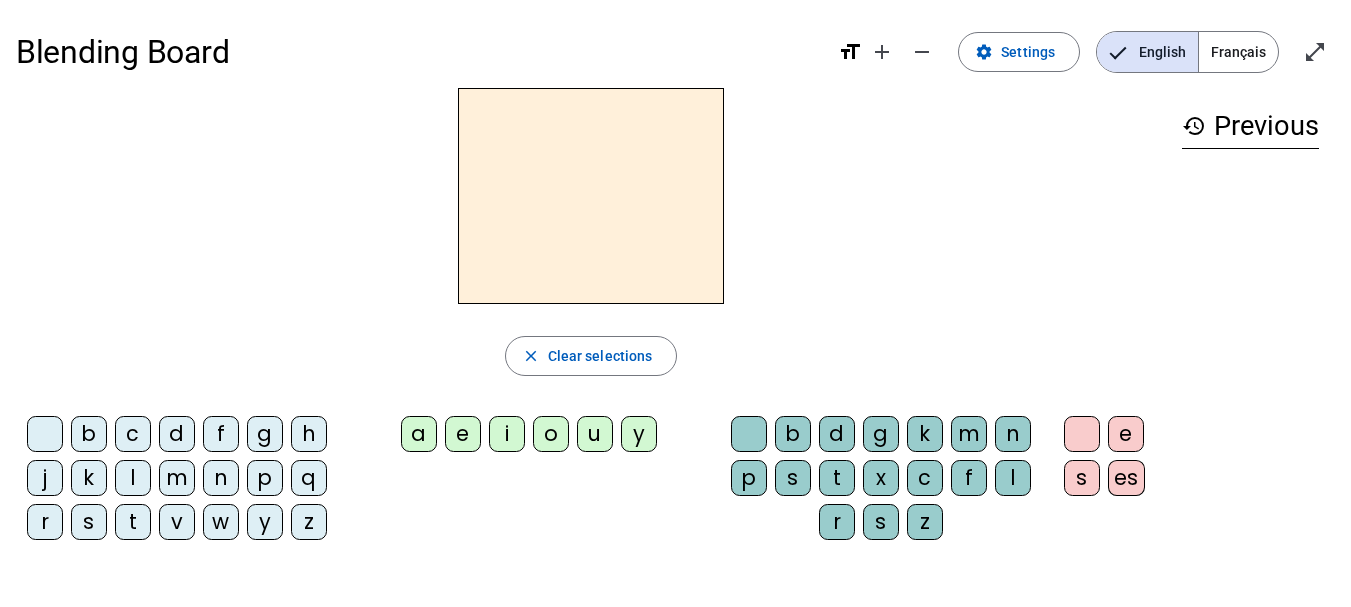 scroll, scrollTop: 0, scrollLeft: 0, axis: both 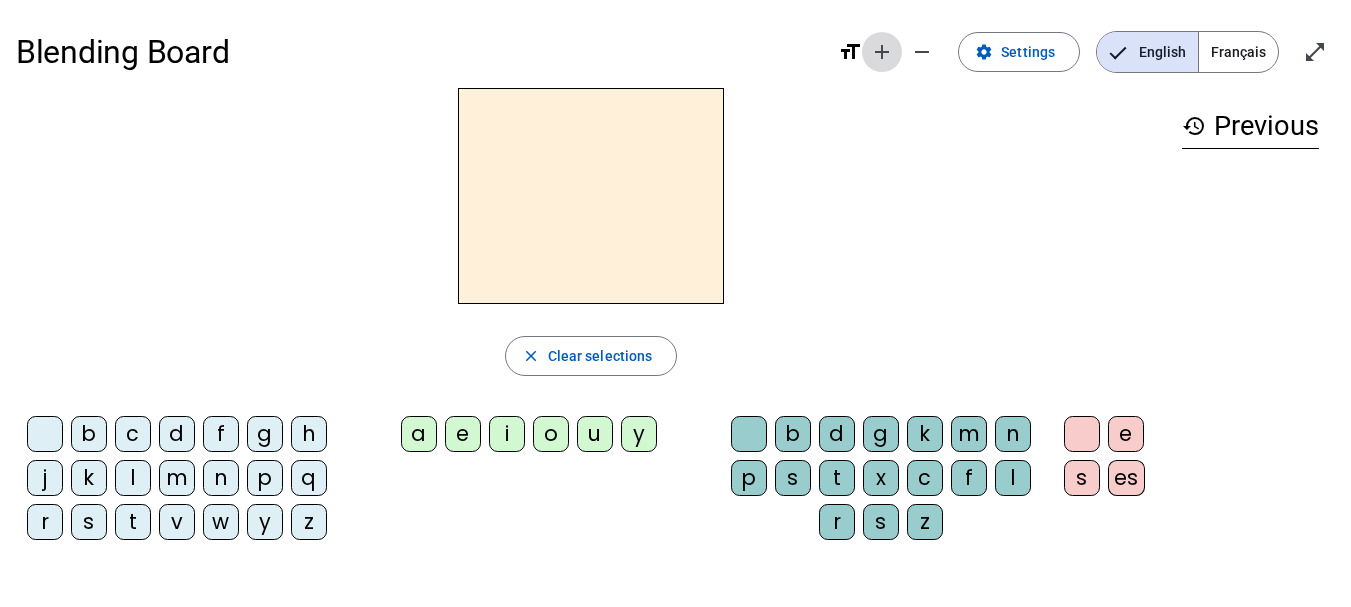 click on "add" at bounding box center (882, 52) 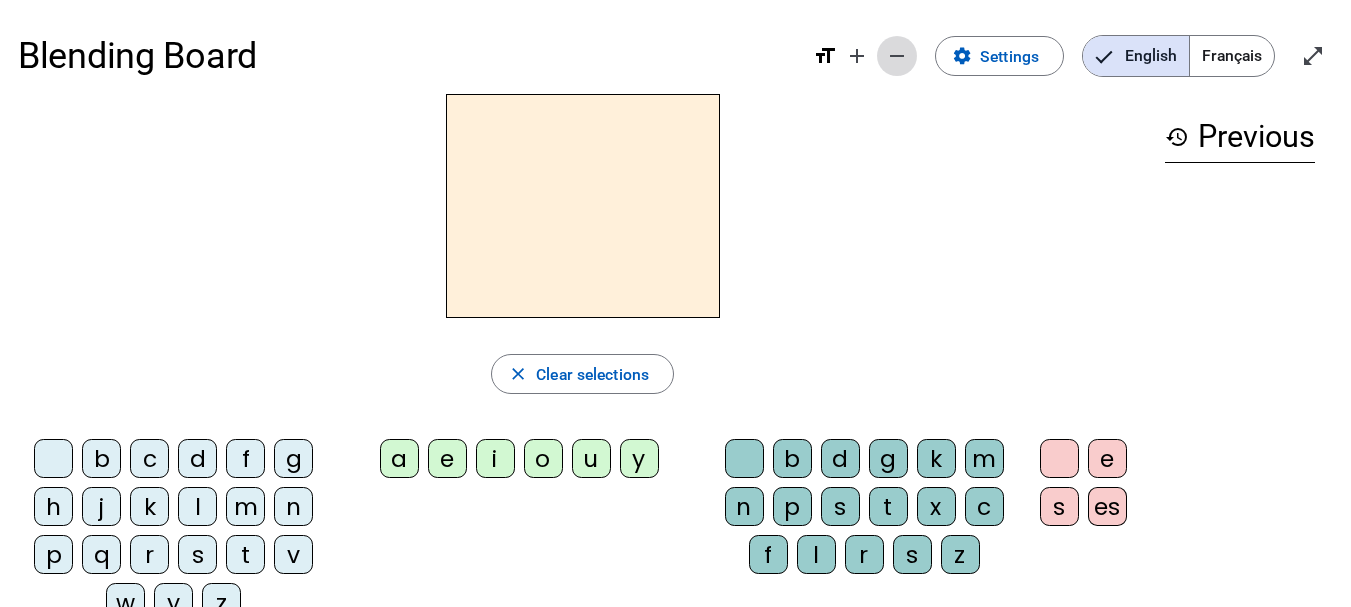 click on "remove" at bounding box center [897, 56] 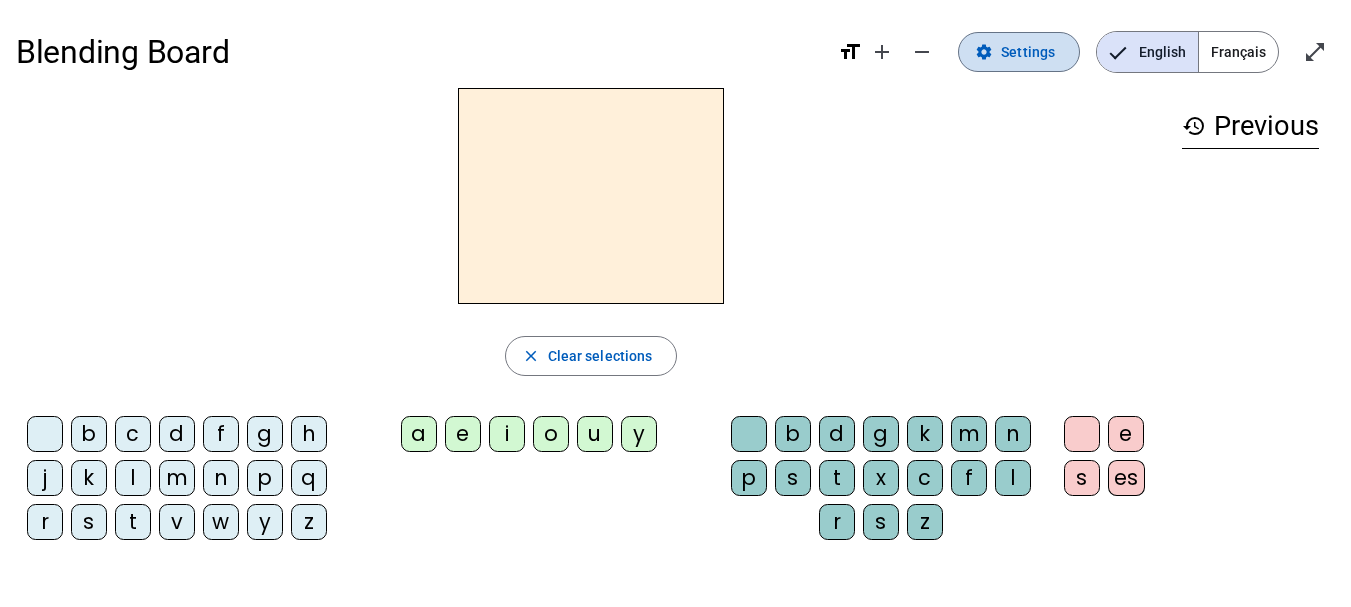 click at bounding box center (1019, 52) 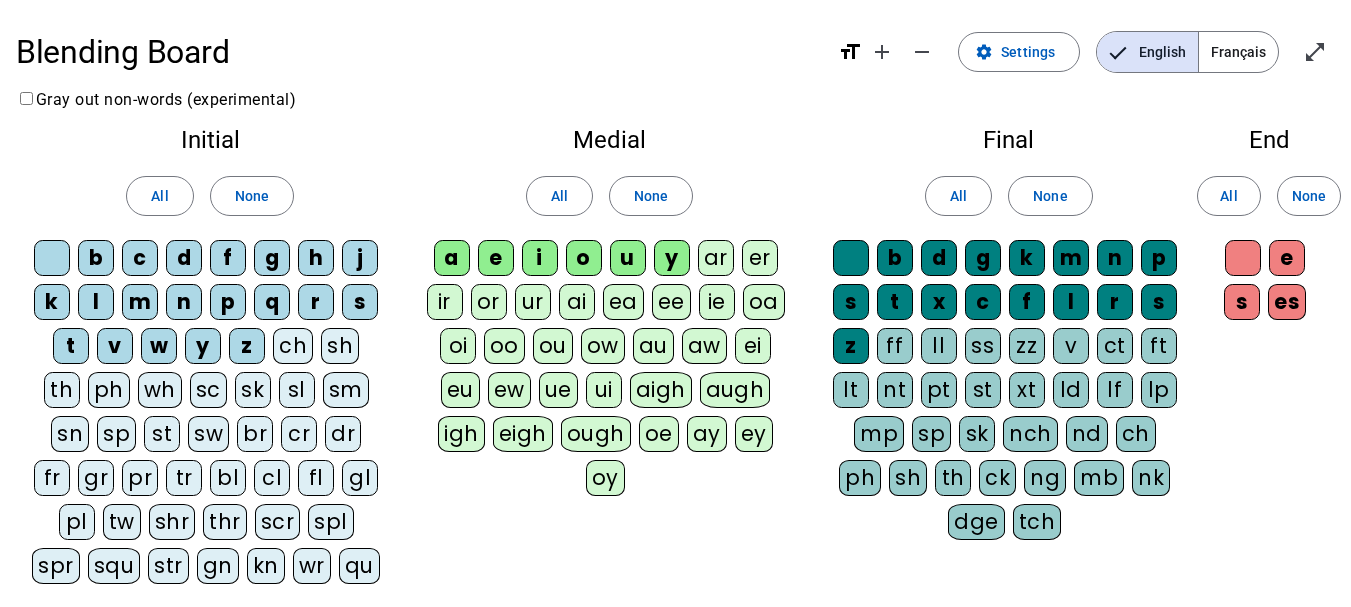 click on "Français" at bounding box center (1238, 52) 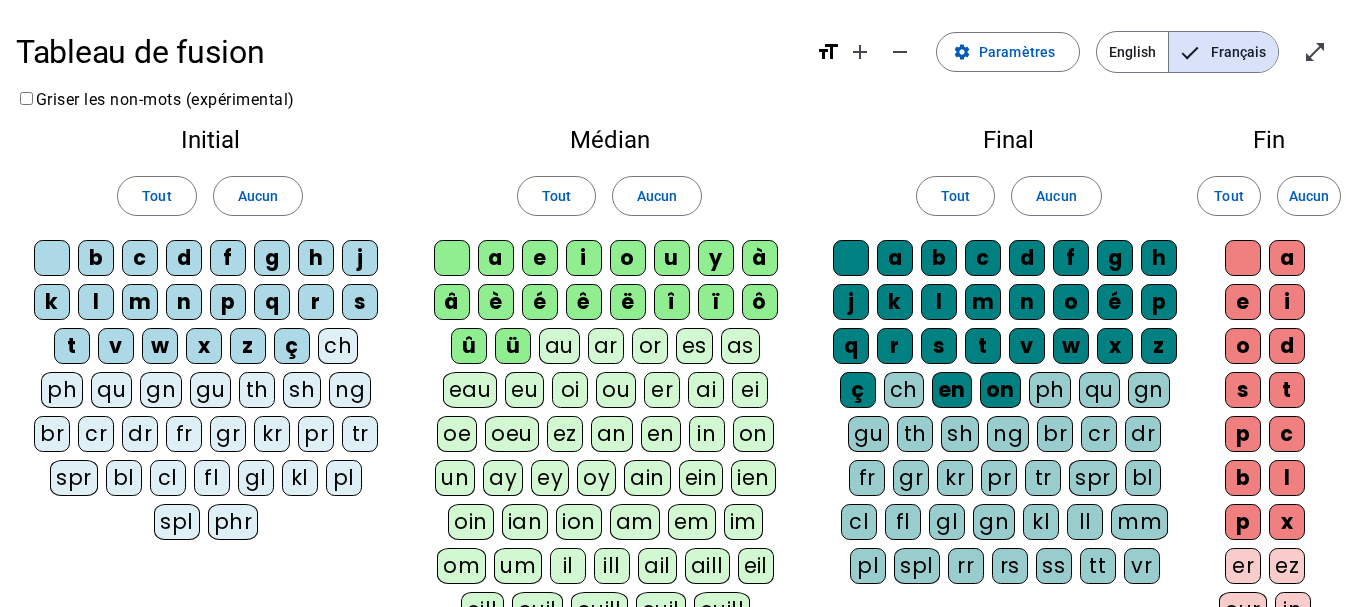 click on "qu" at bounding box center (52, 258) 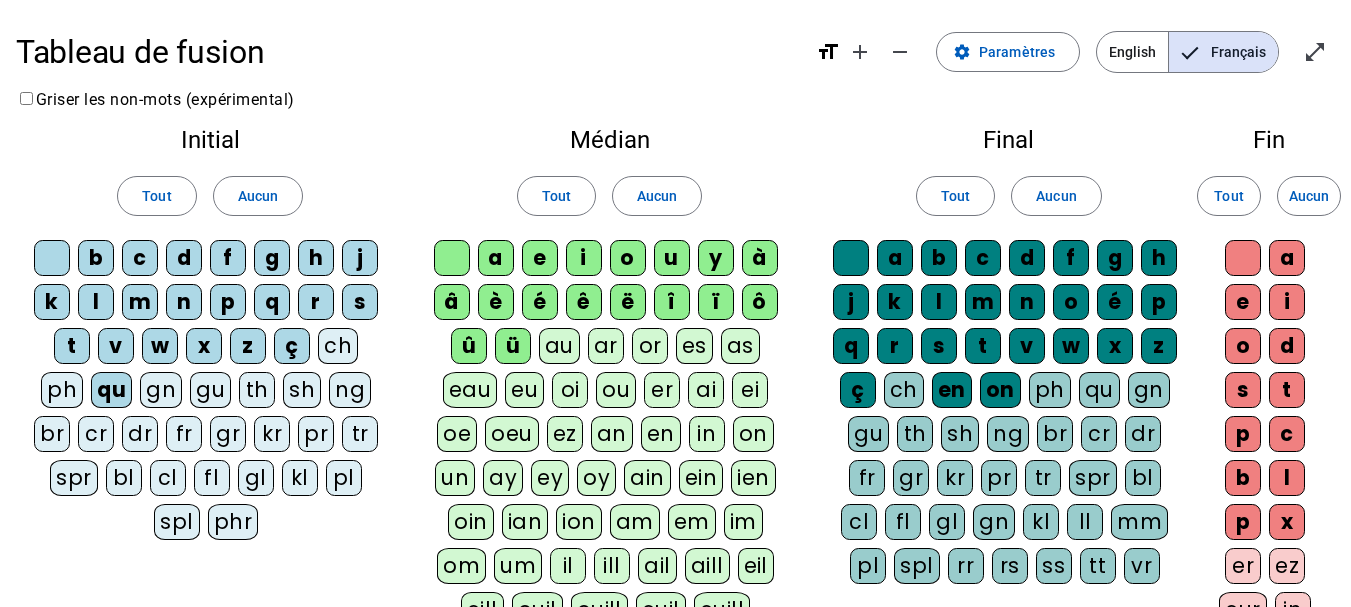click on "è" at bounding box center [452, 258] 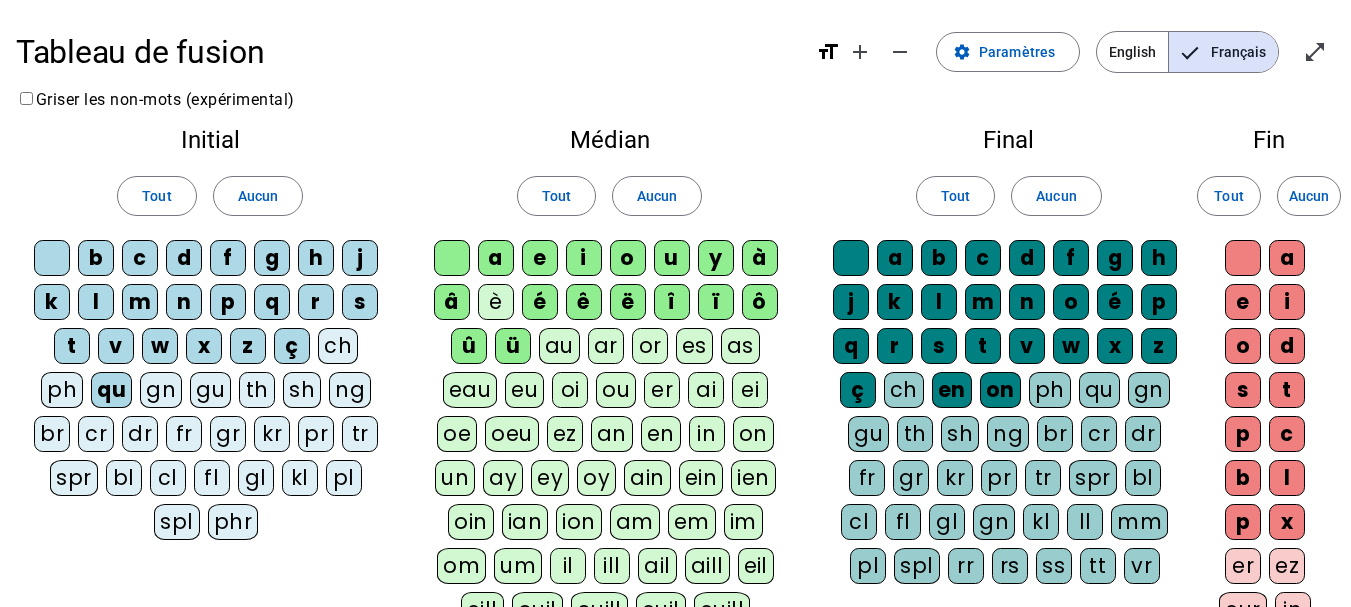 click on "â" at bounding box center (452, 258) 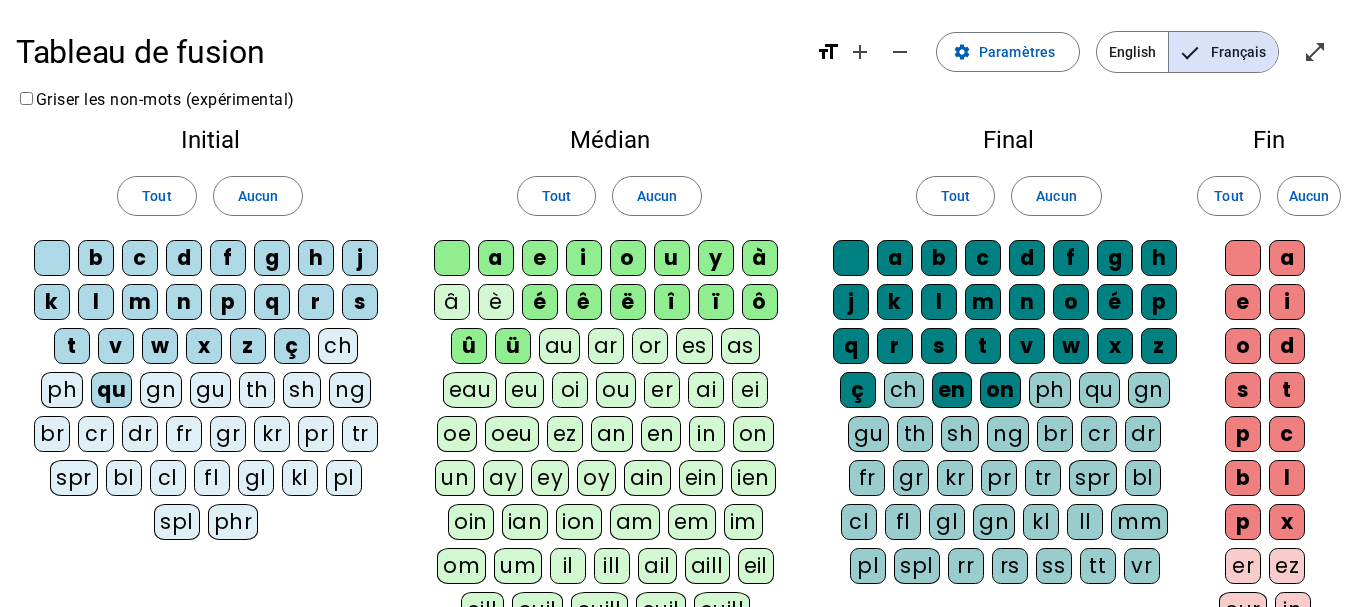 click on "û" at bounding box center [452, 258] 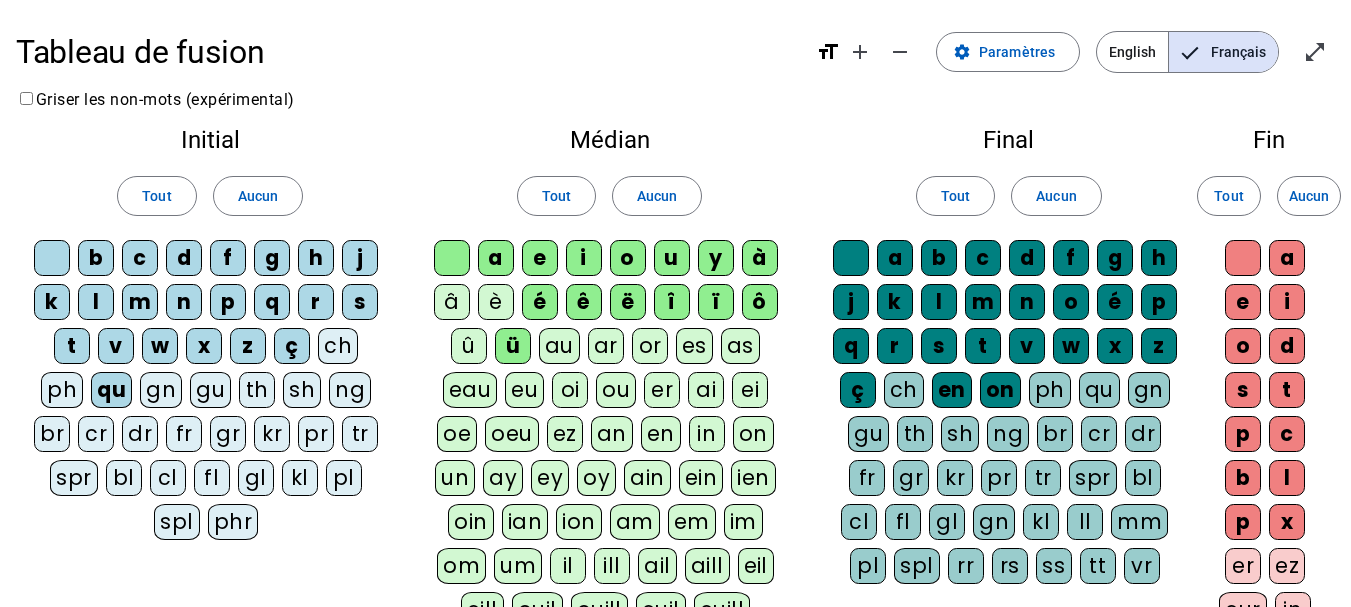 click on "ü" at bounding box center [452, 258] 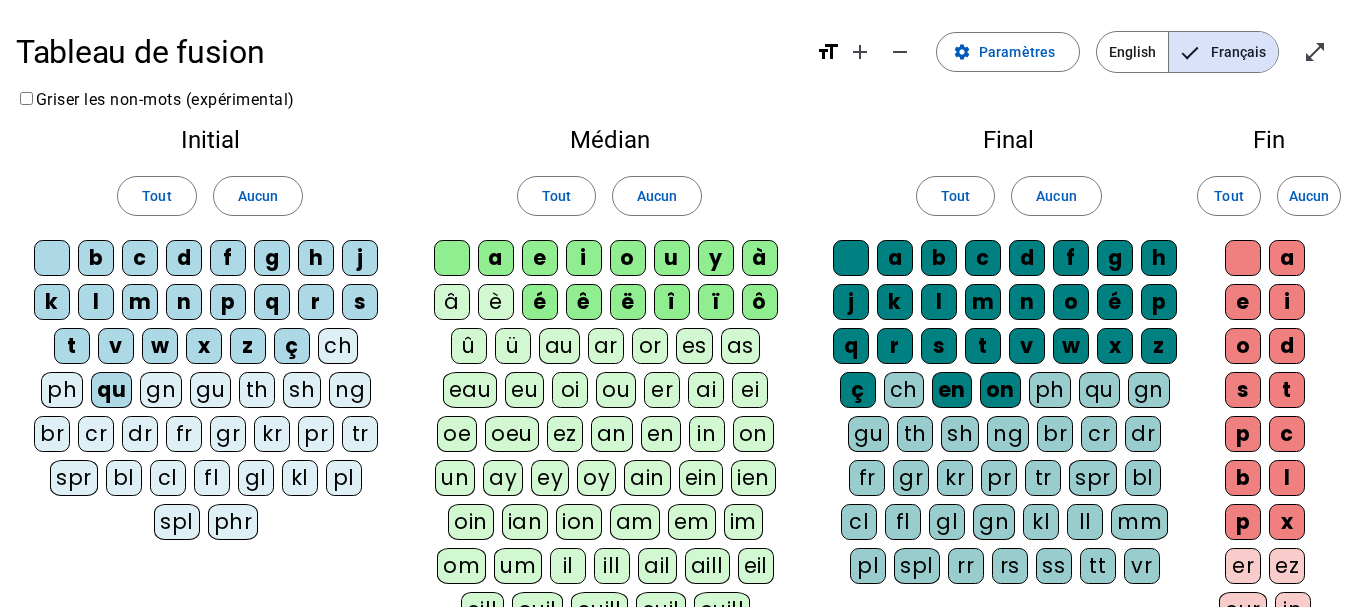 click on "ê" at bounding box center [452, 258] 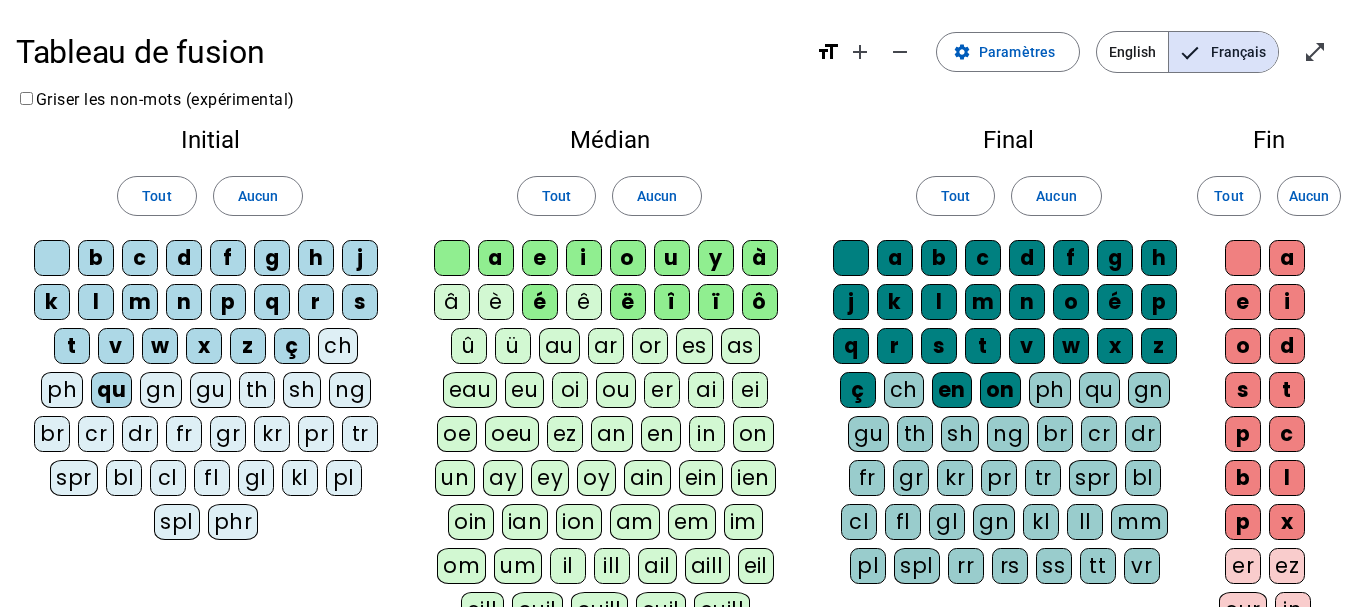 click on "ë" at bounding box center (452, 258) 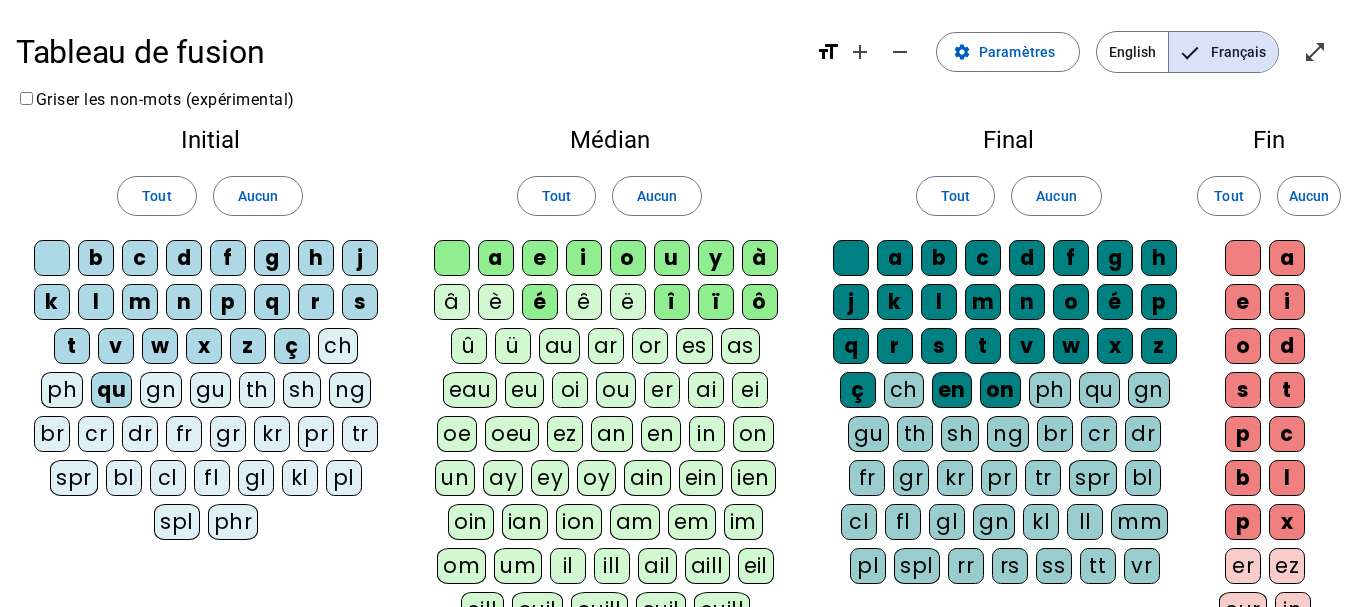 click on "î" at bounding box center (452, 258) 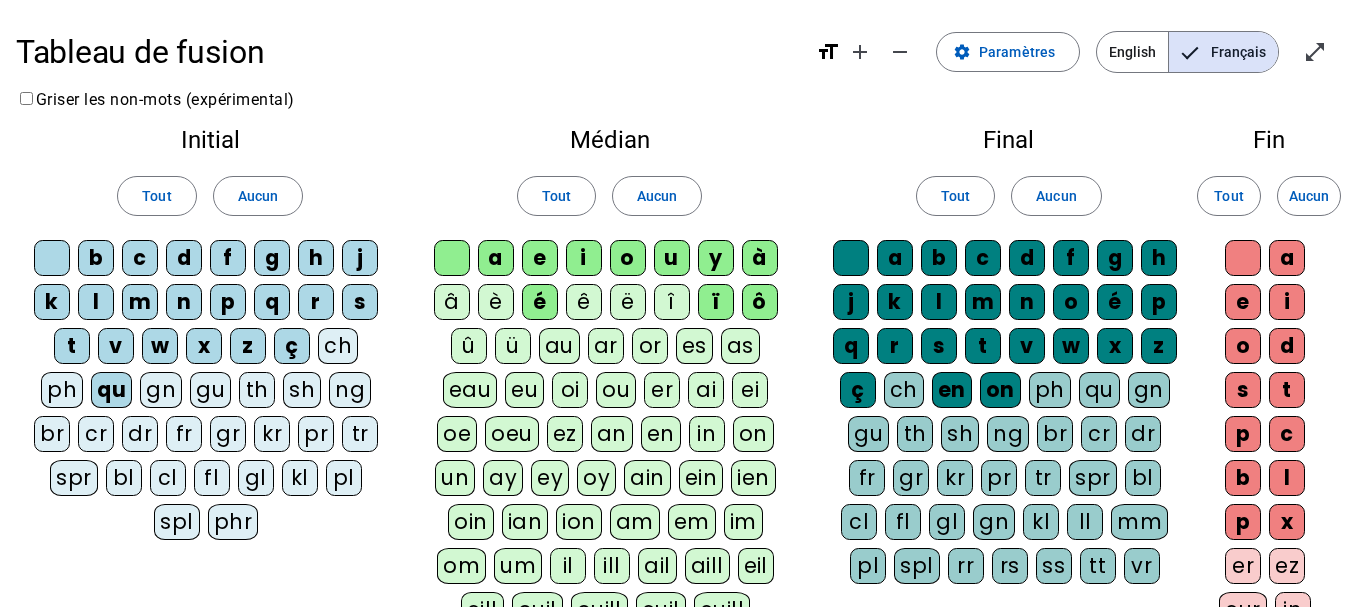 click on "ï" at bounding box center (452, 258) 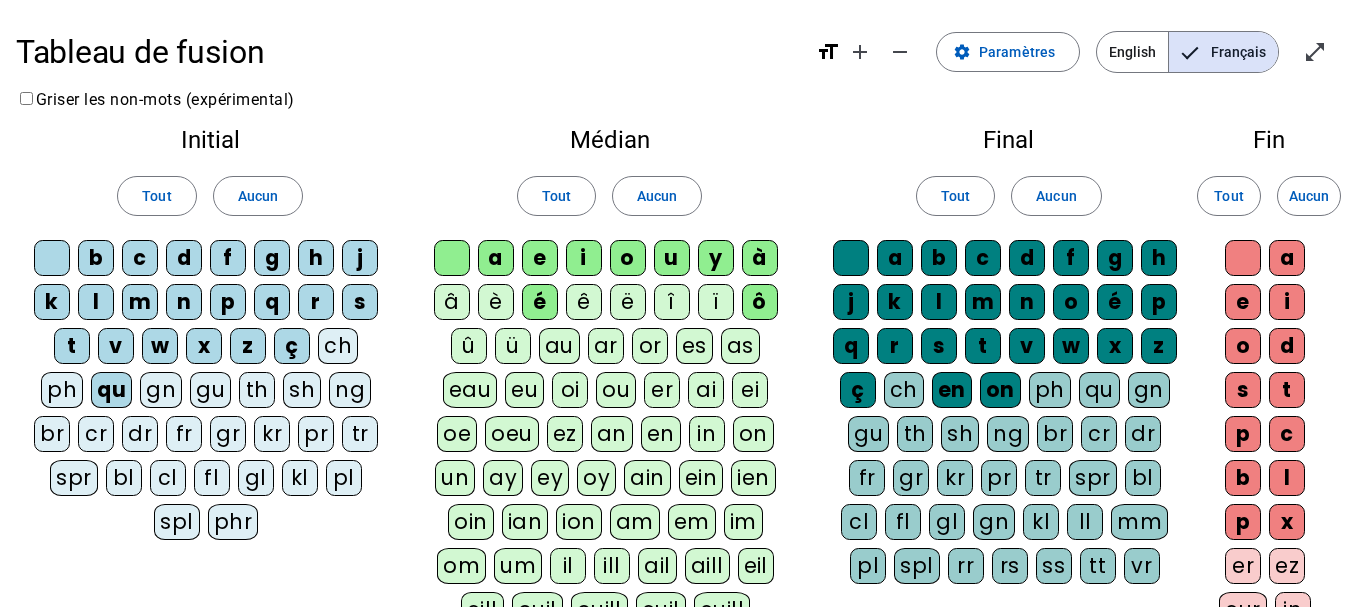 click on "ô" at bounding box center (452, 258) 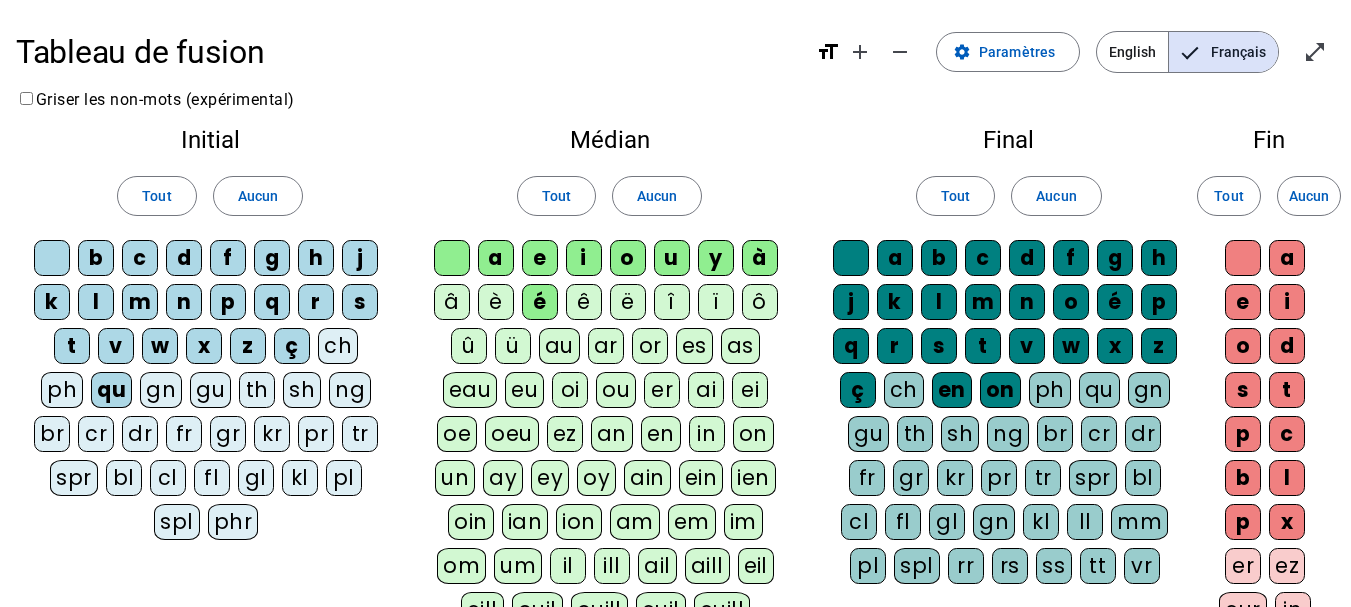 click on "en" at bounding box center [851, 258] 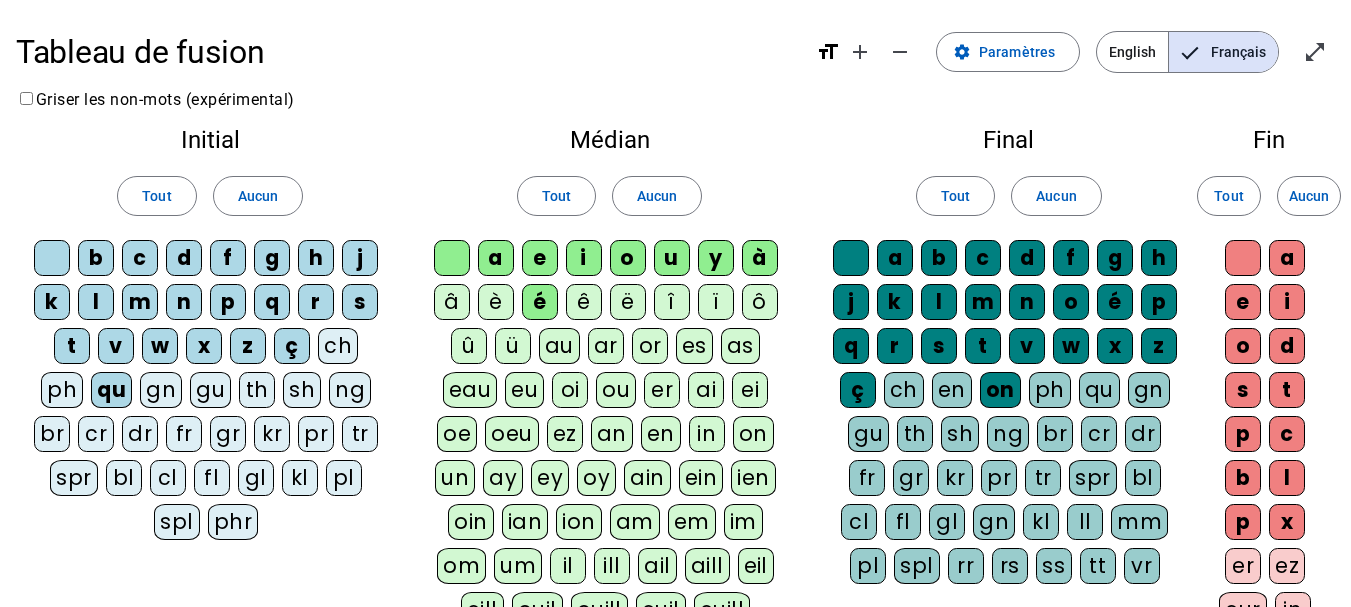click on "on" at bounding box center (851, 258) 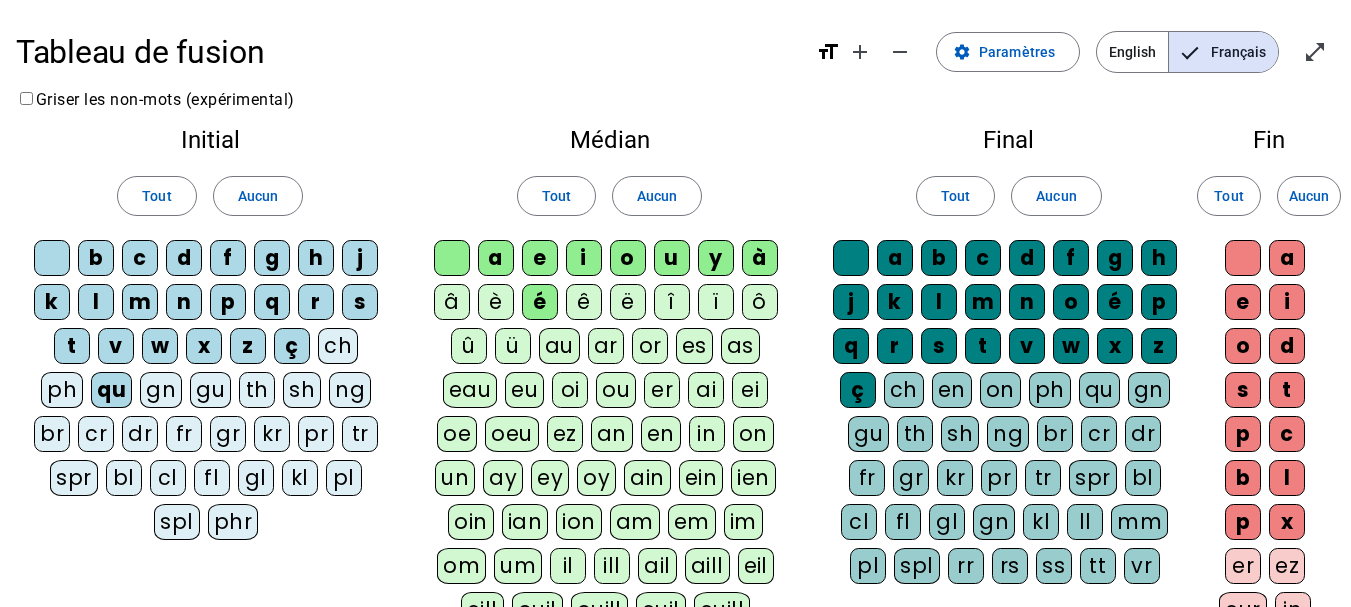 click on "ç" at bounding box center (851, 258) 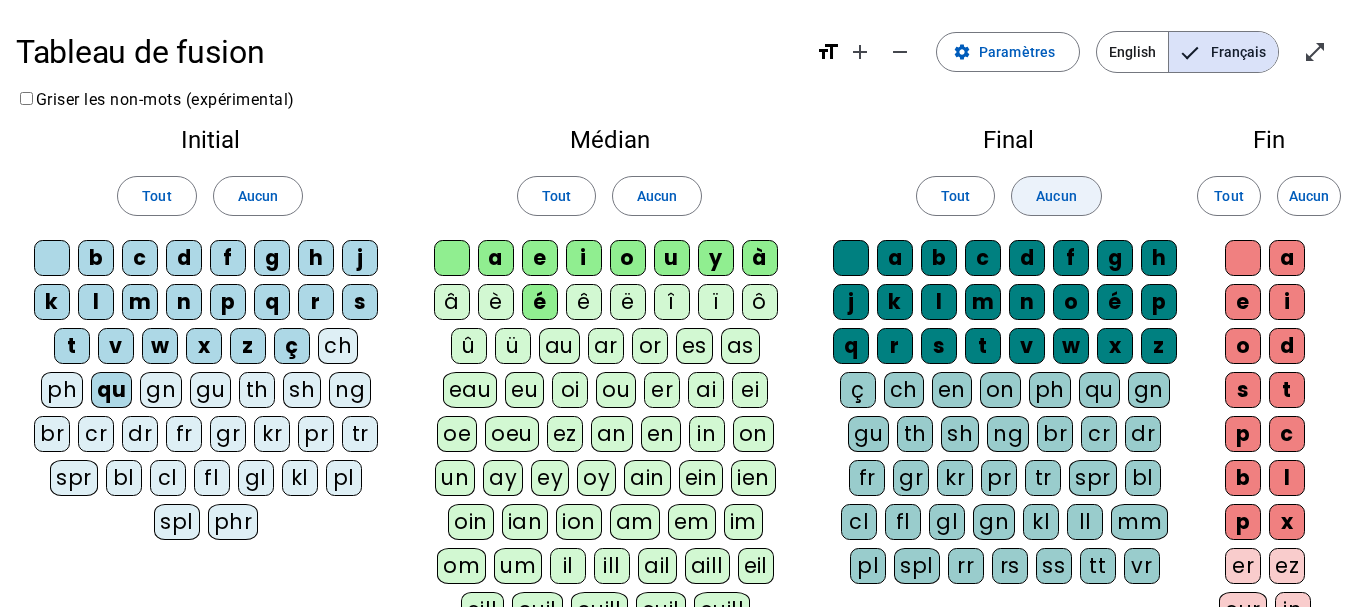 click on "Aucun" at bounding box center [955, 196] 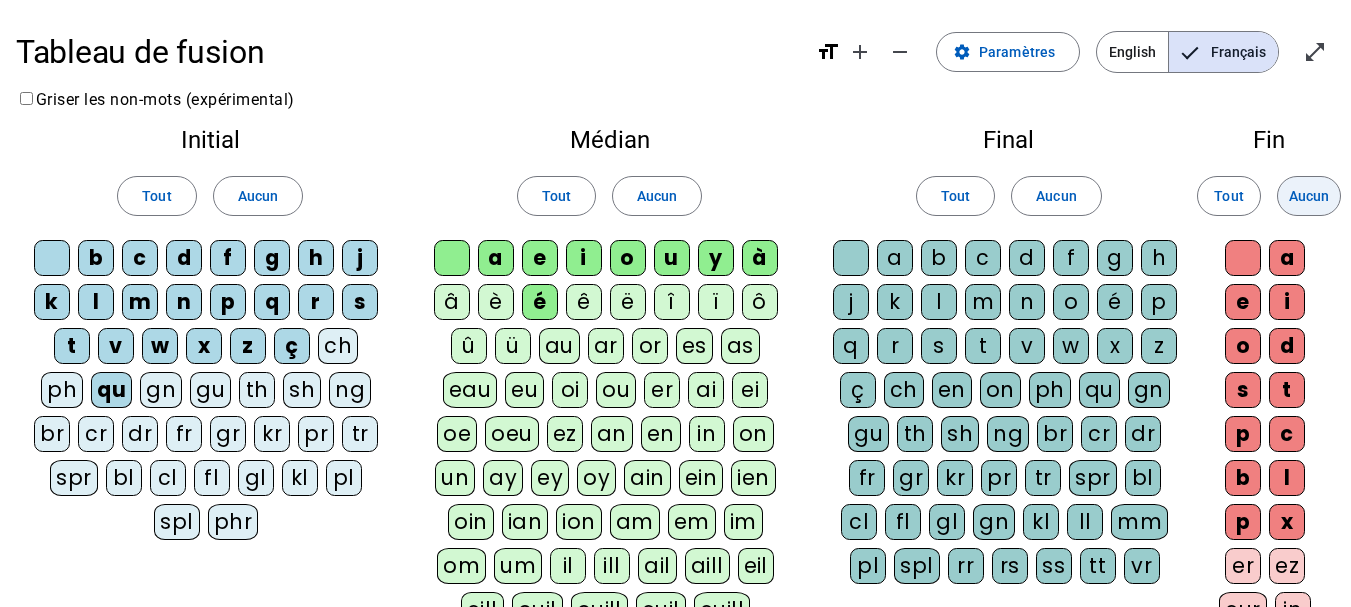 click on "Aucun" at bounding box center (1228, 196) 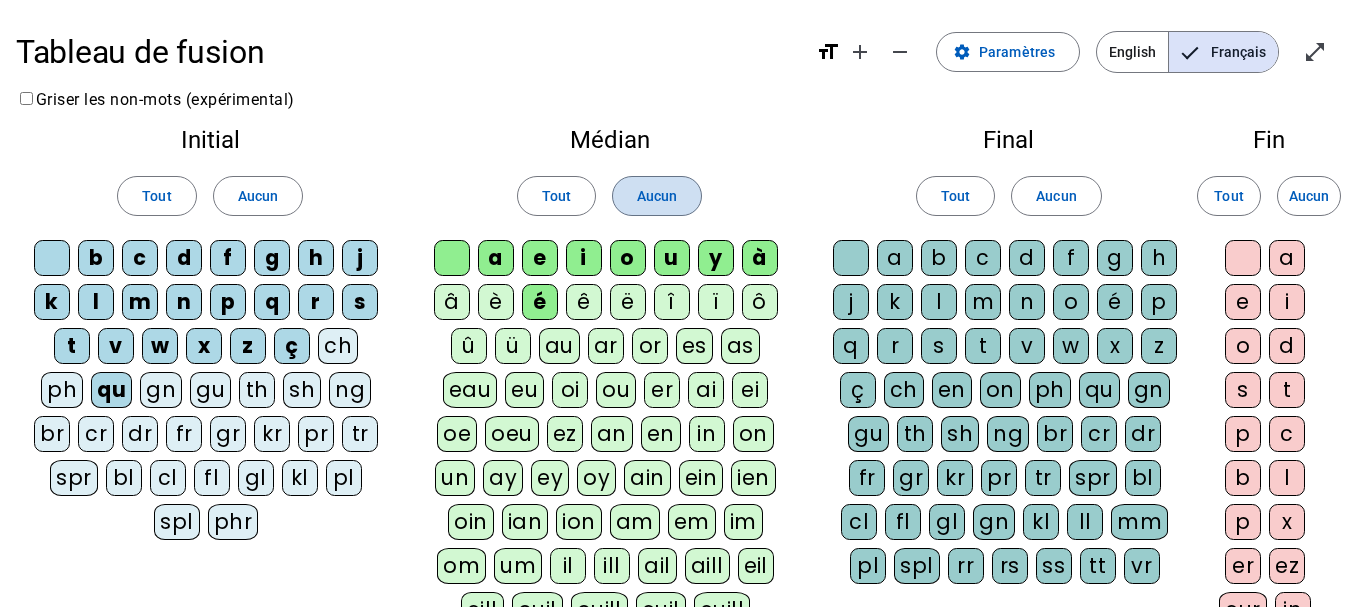 click on "Aucun" at bounding box center (657, 196) 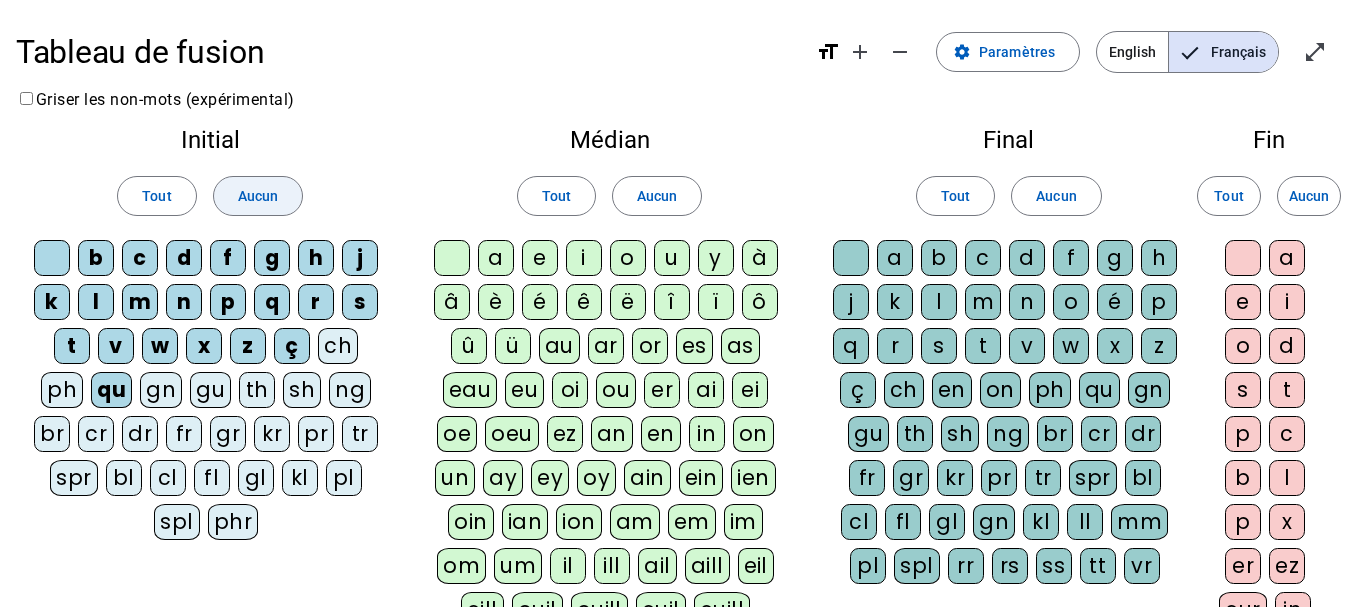 click at bounding box center [156, 196] 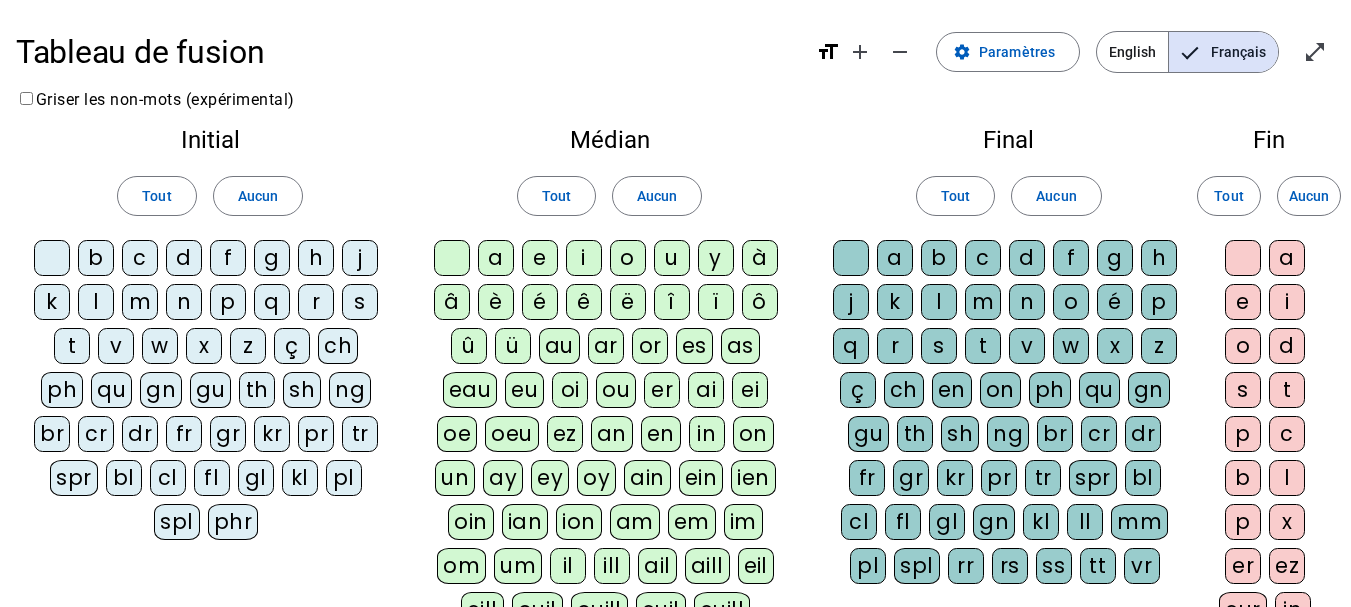 click on "qu" at bounding box center (52, 258) 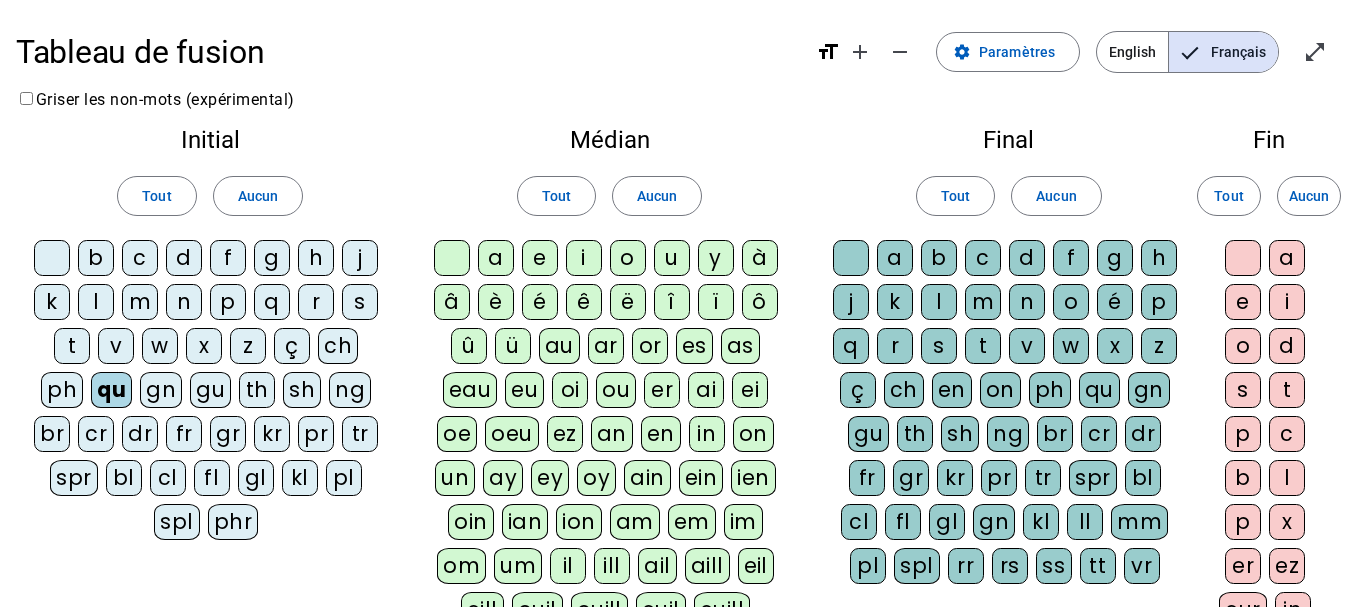 click on "i" at bounding box center (452, 258) 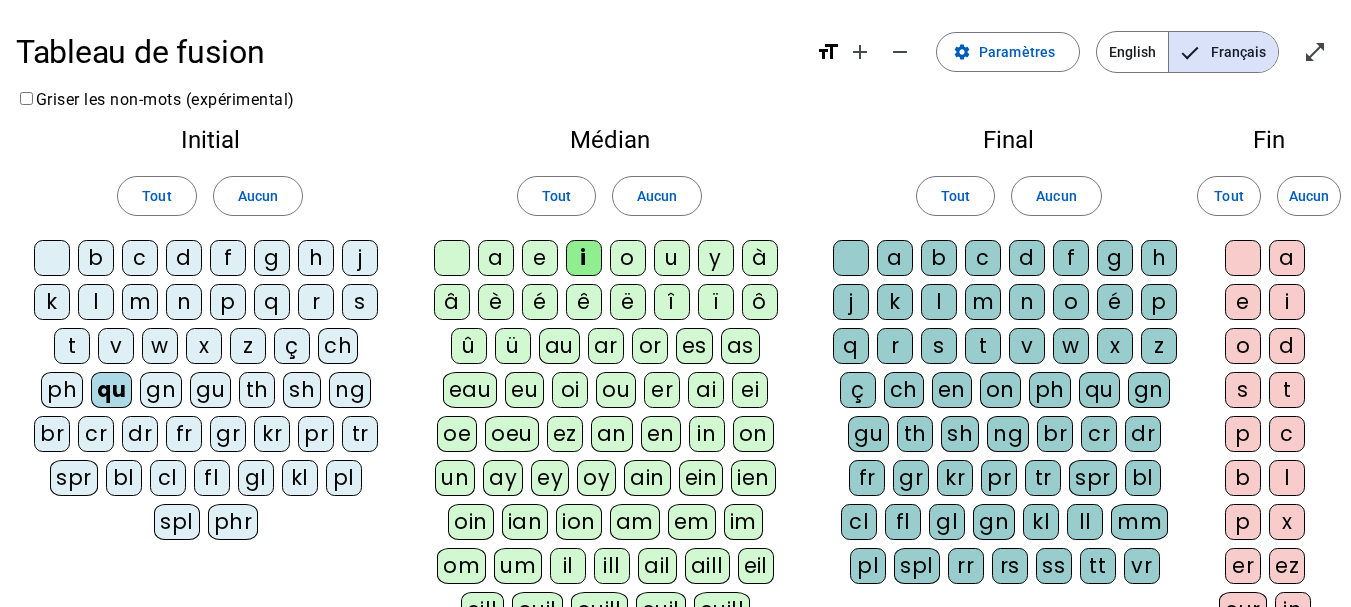 click on "s" at bounding box center [851, 258] 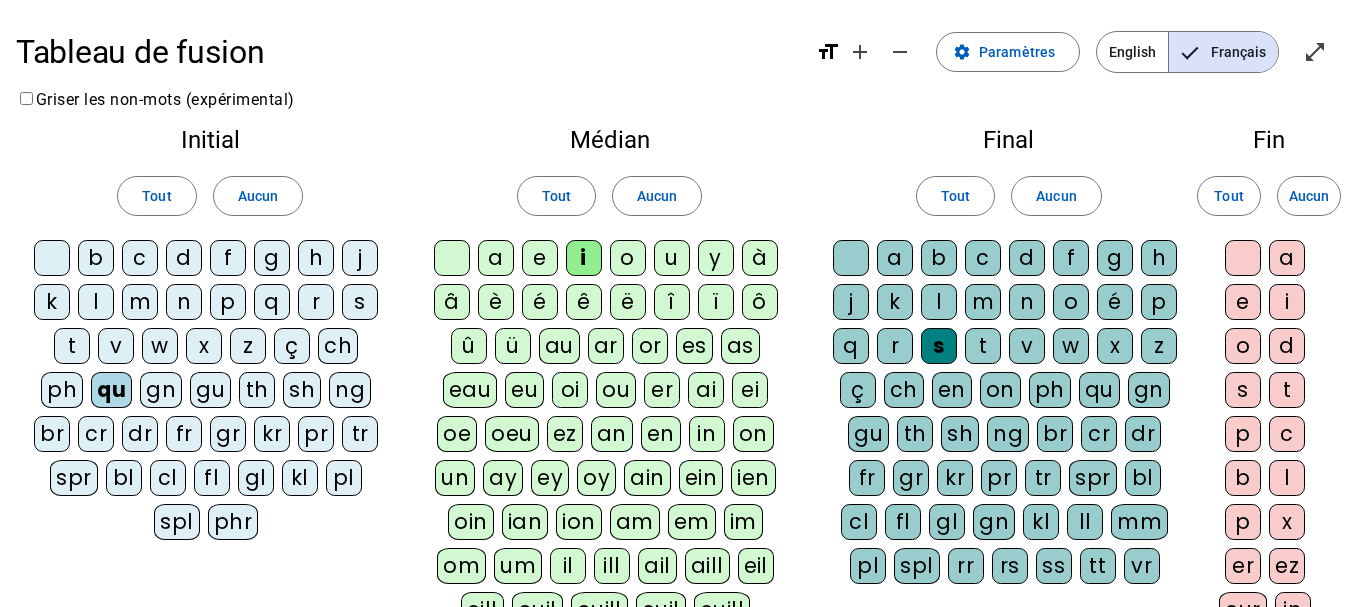 click on "n" at bounding box center [851, 258] 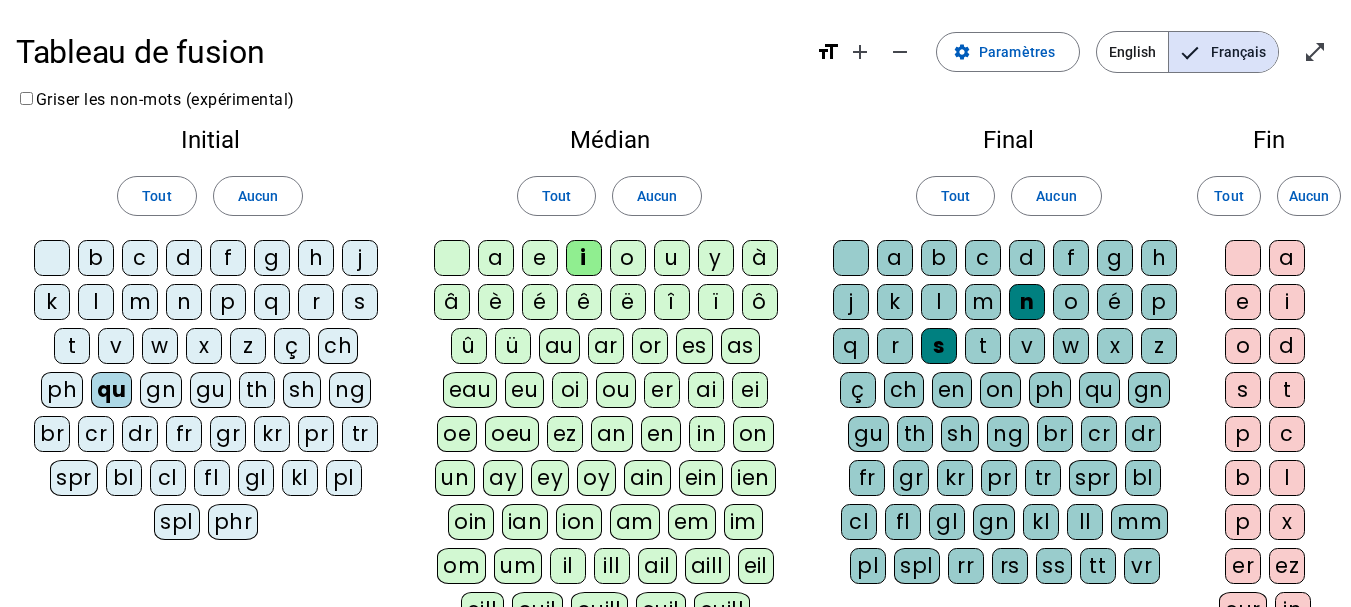 click on "e" at bounding box center [452, 258] 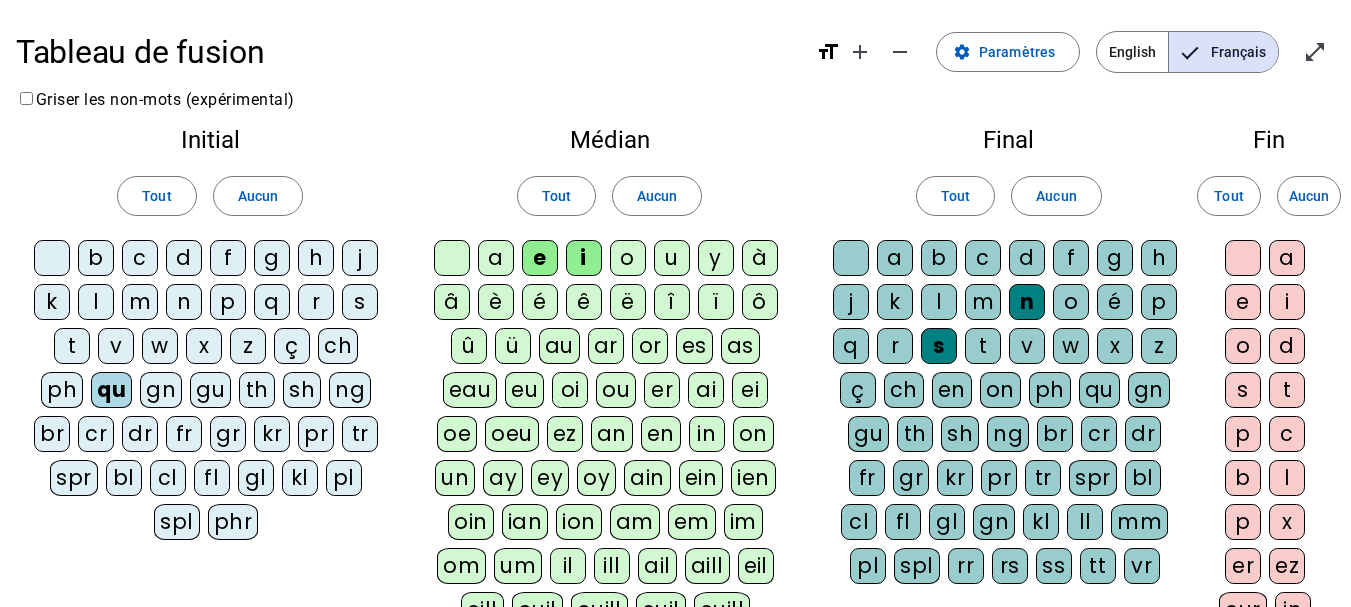 click on "t" at bounding box center (851, 258) 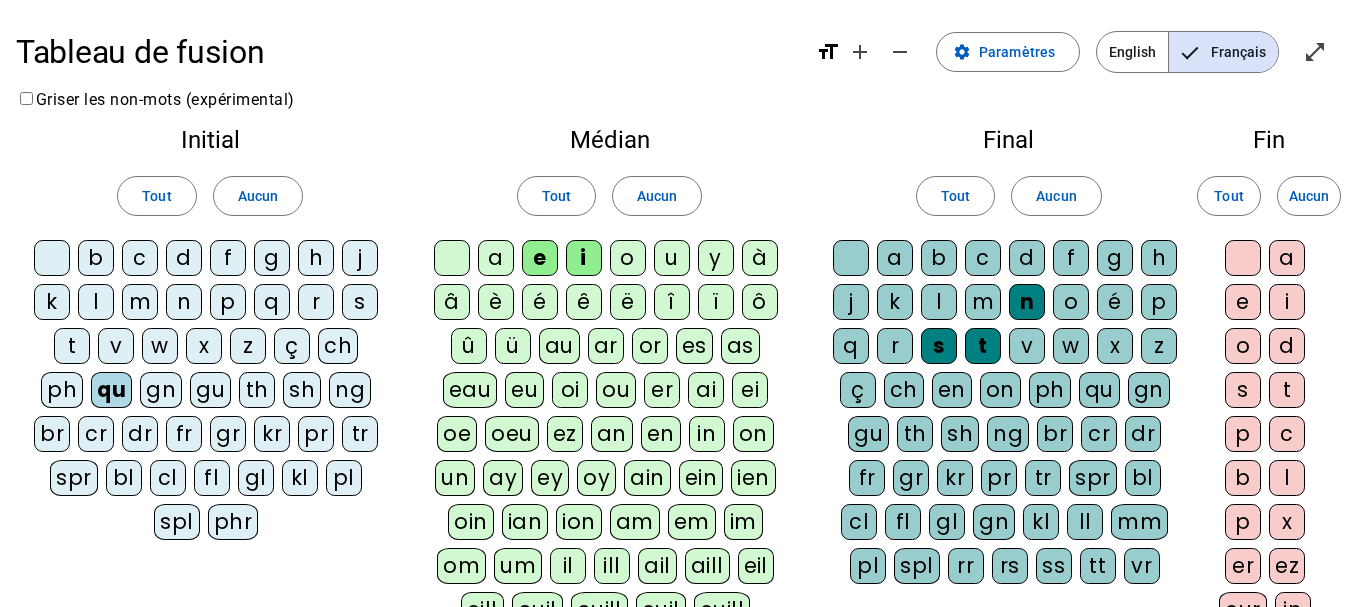 click on "d" at bounding box center [851, 258] 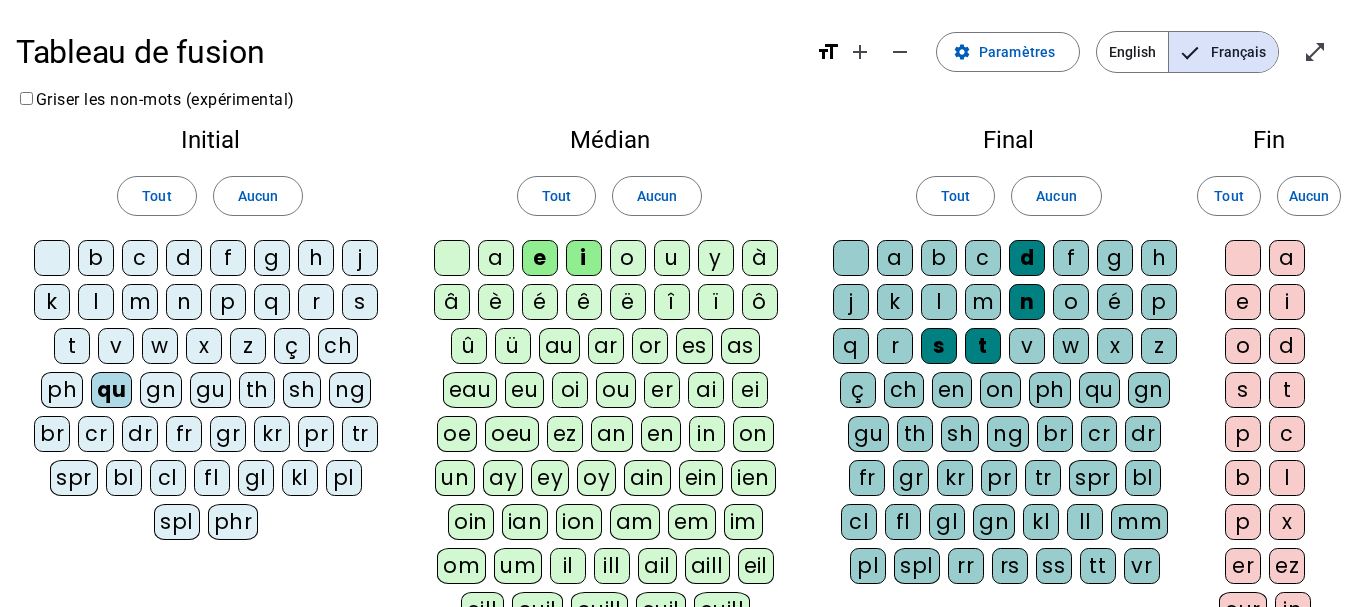click on "u" at bounding box center (452, 258) 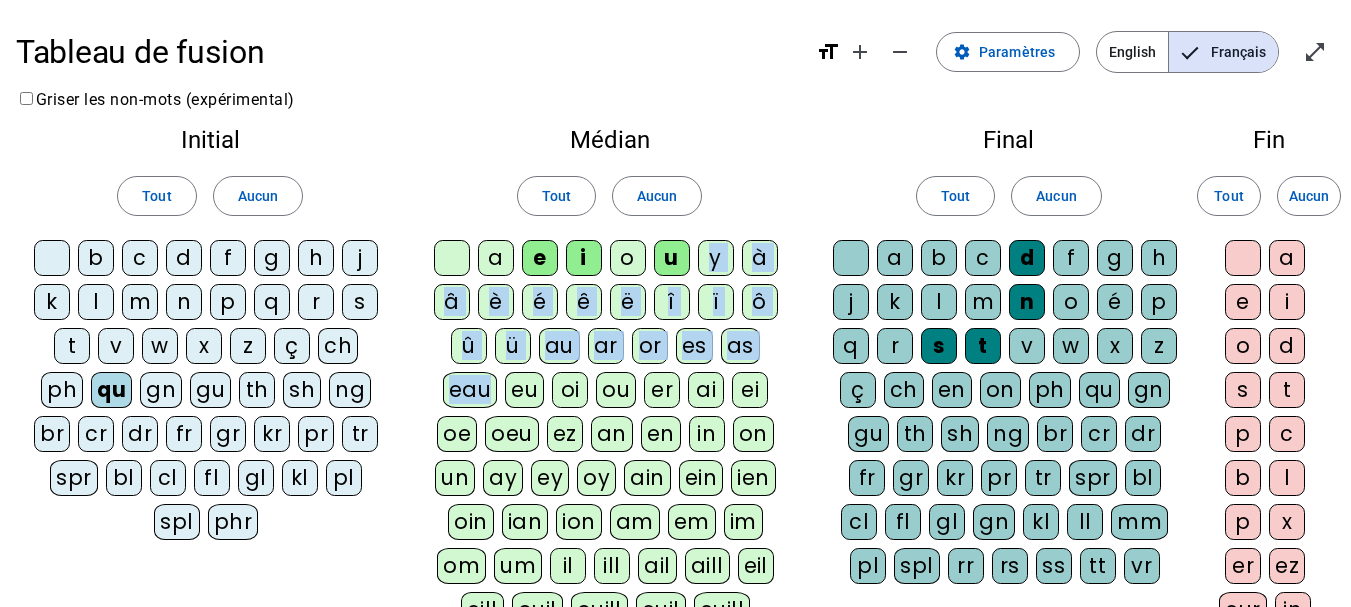 drag, startPoint x: 681, startPoint y: 269, endPoint x: 813, endPoint y: 363, distance: 162.04938 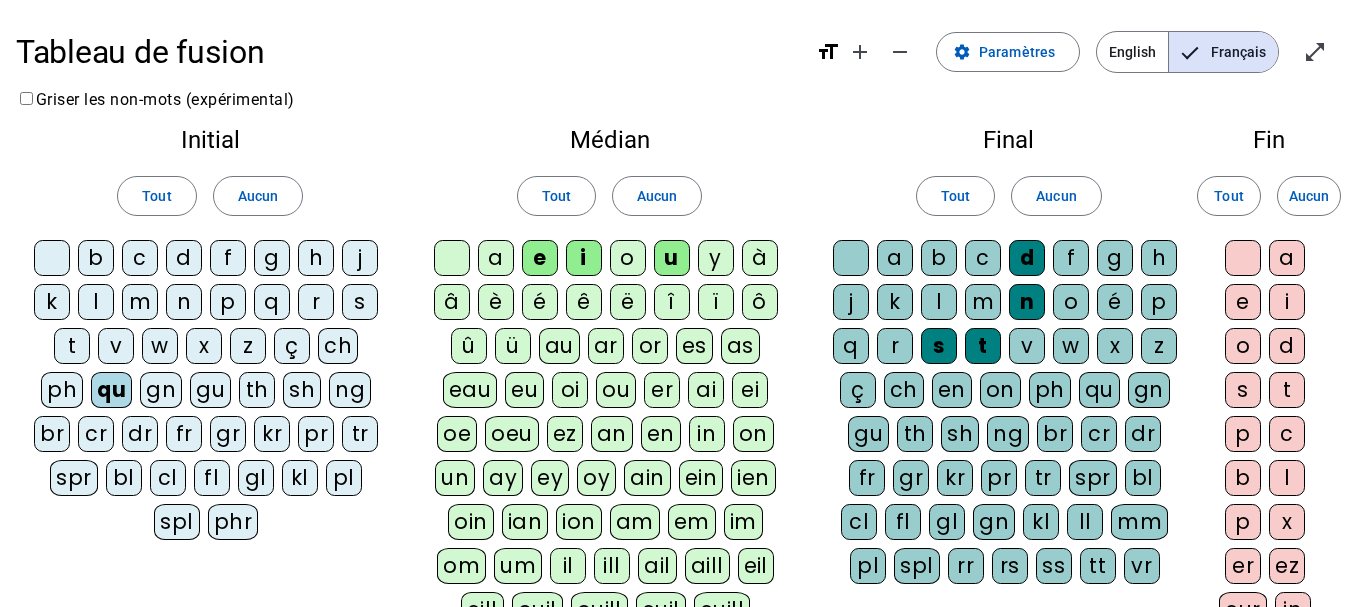 click on "l" at bounding box center [851, 258] 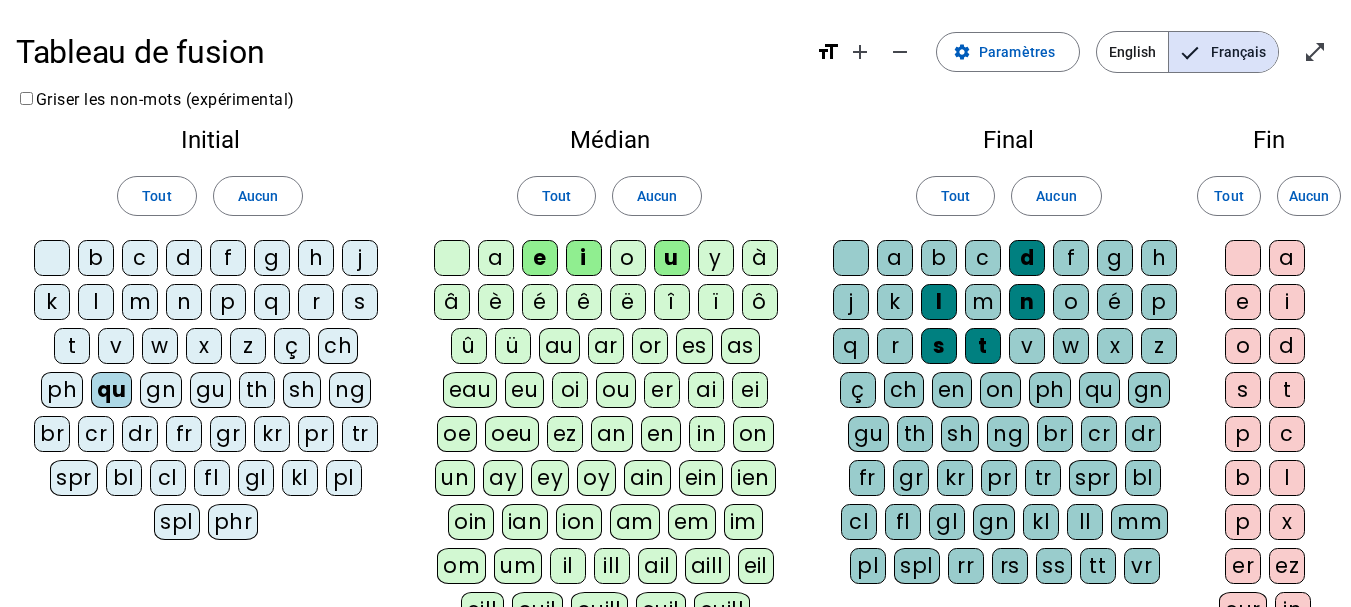 click on "a" at bounding box center [452, 258] 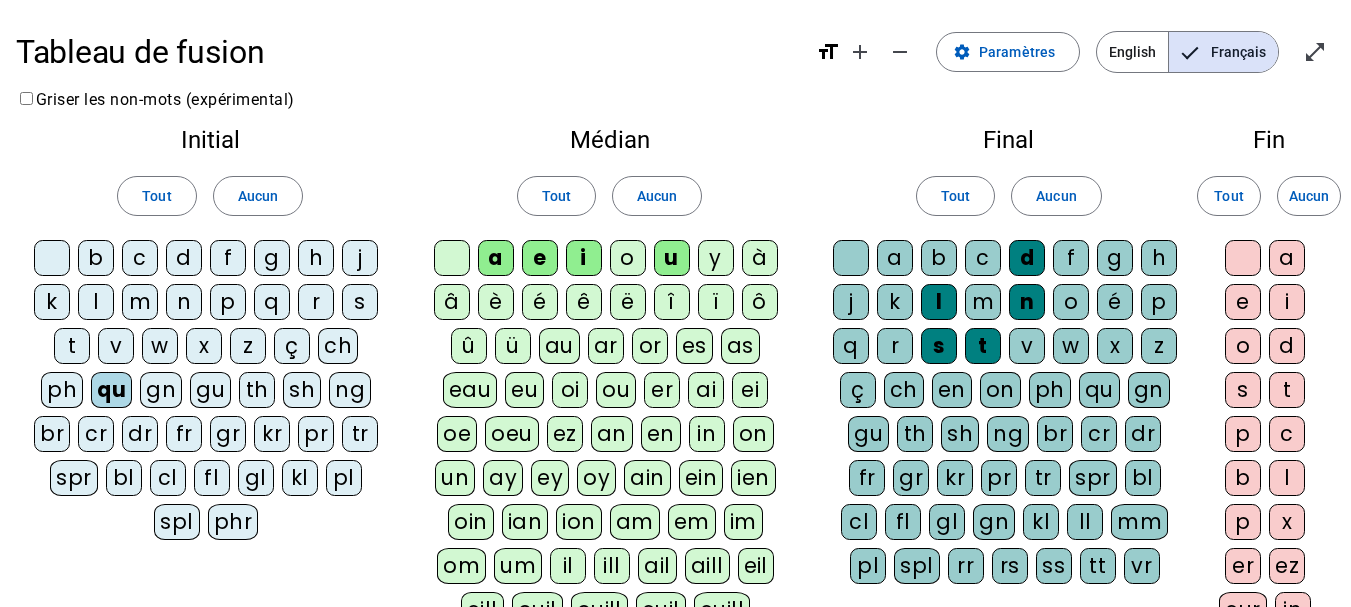 click on "m" at bounding box center (851, 258) 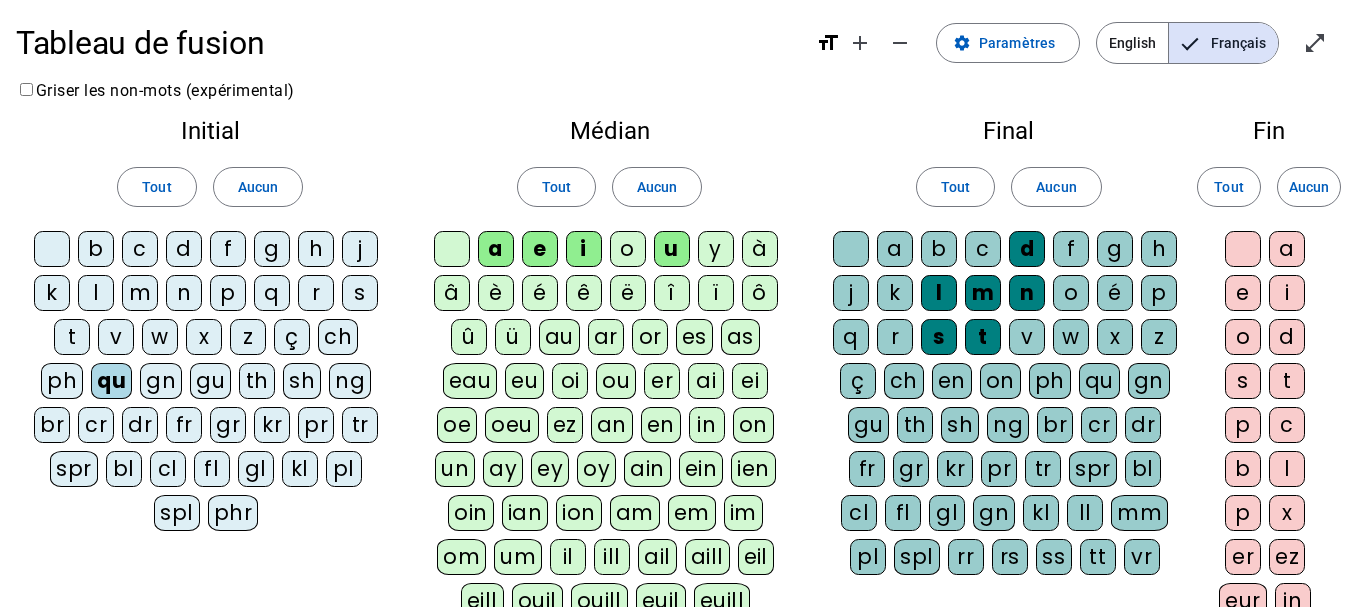 scroll, scrollTop: 0, scrollLeft: 0, axis: both 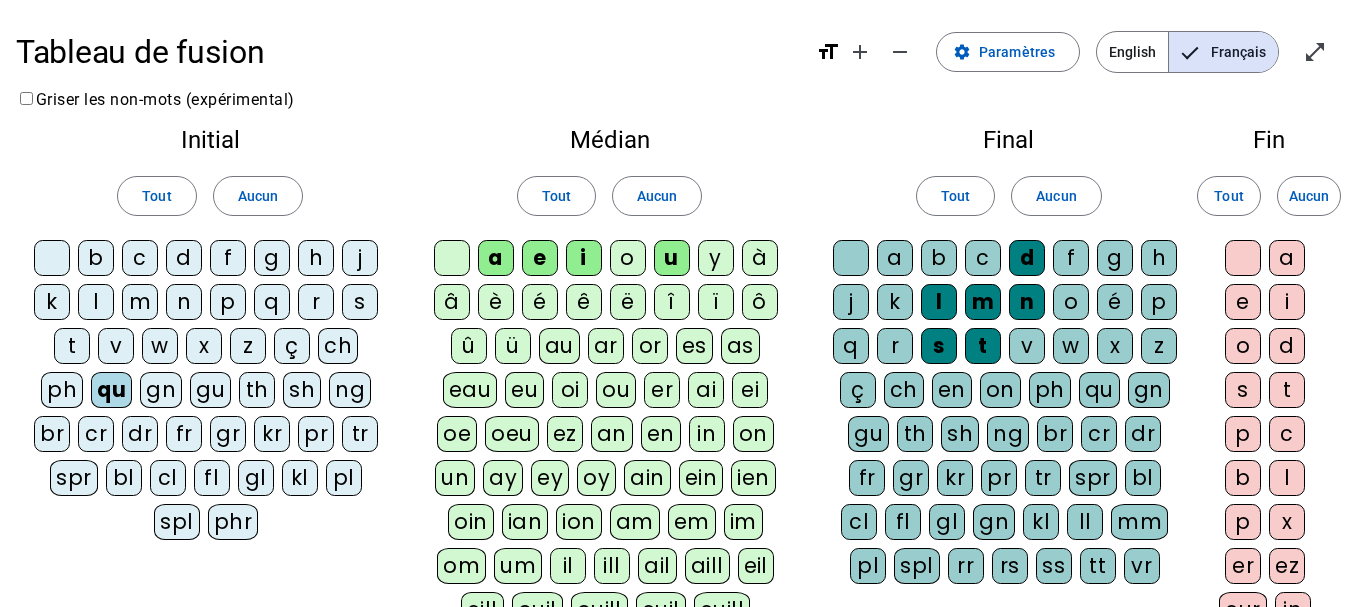 click on "b" at bounding box center (851, 258) 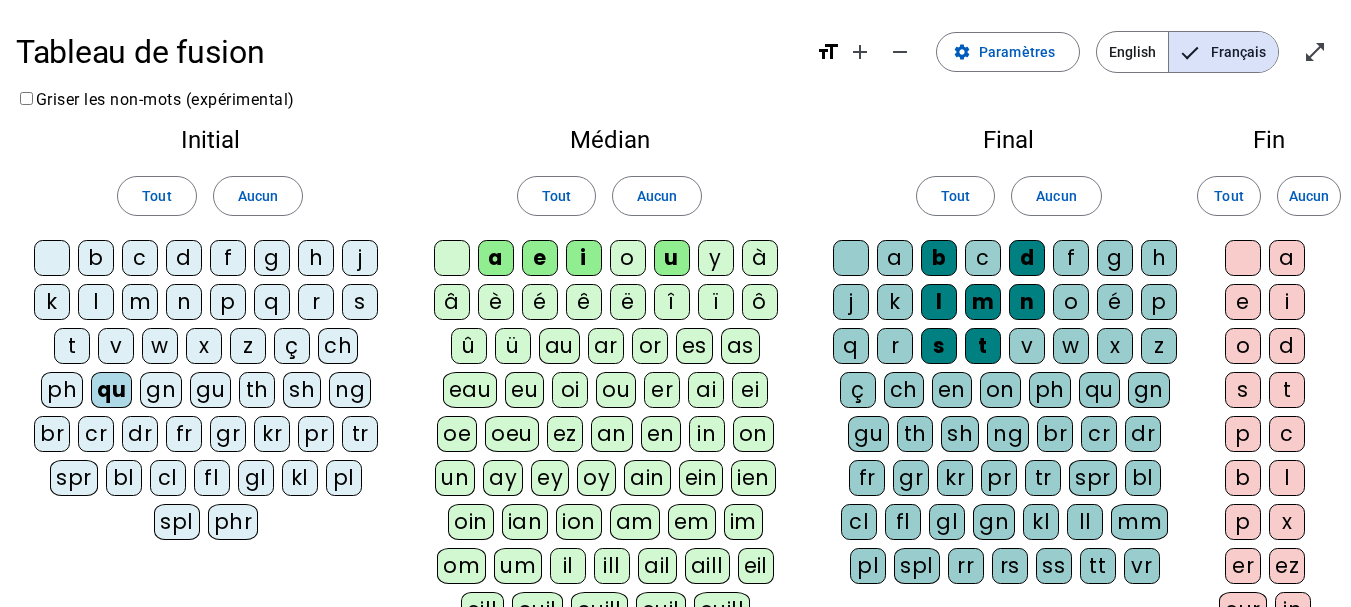 click on "f" at bounding box center [851, 258] 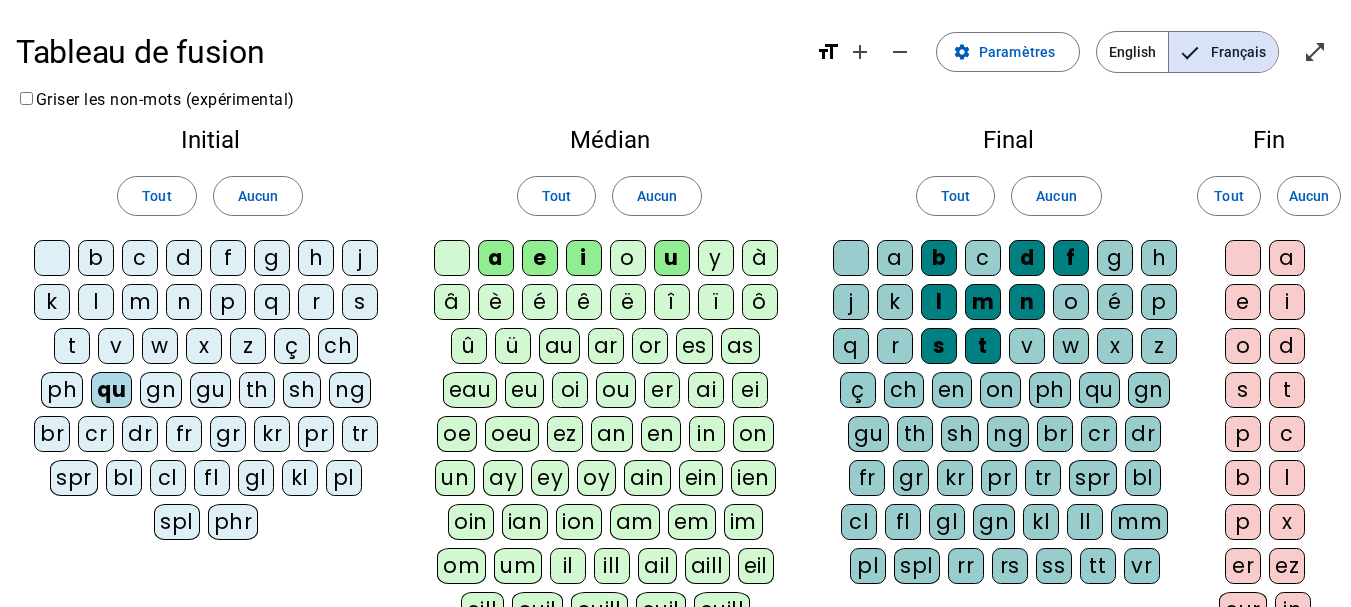 click on "é" at bounding box center (851, 258) 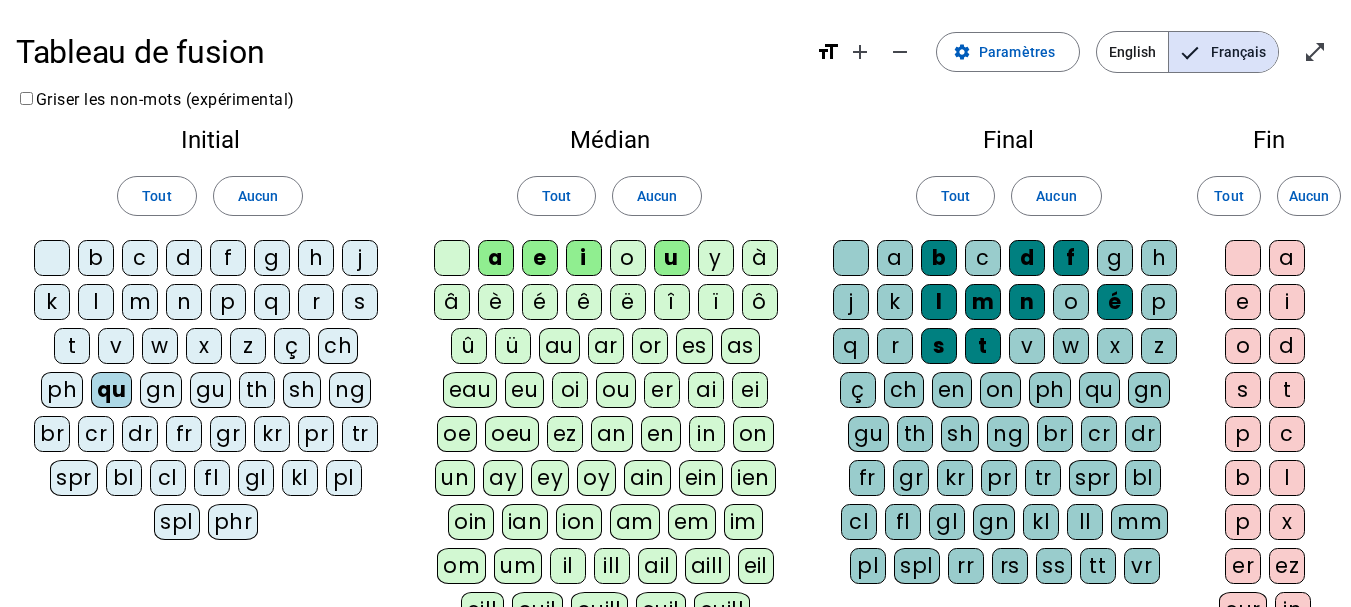 click on "é" at bounding box center [452, 258] 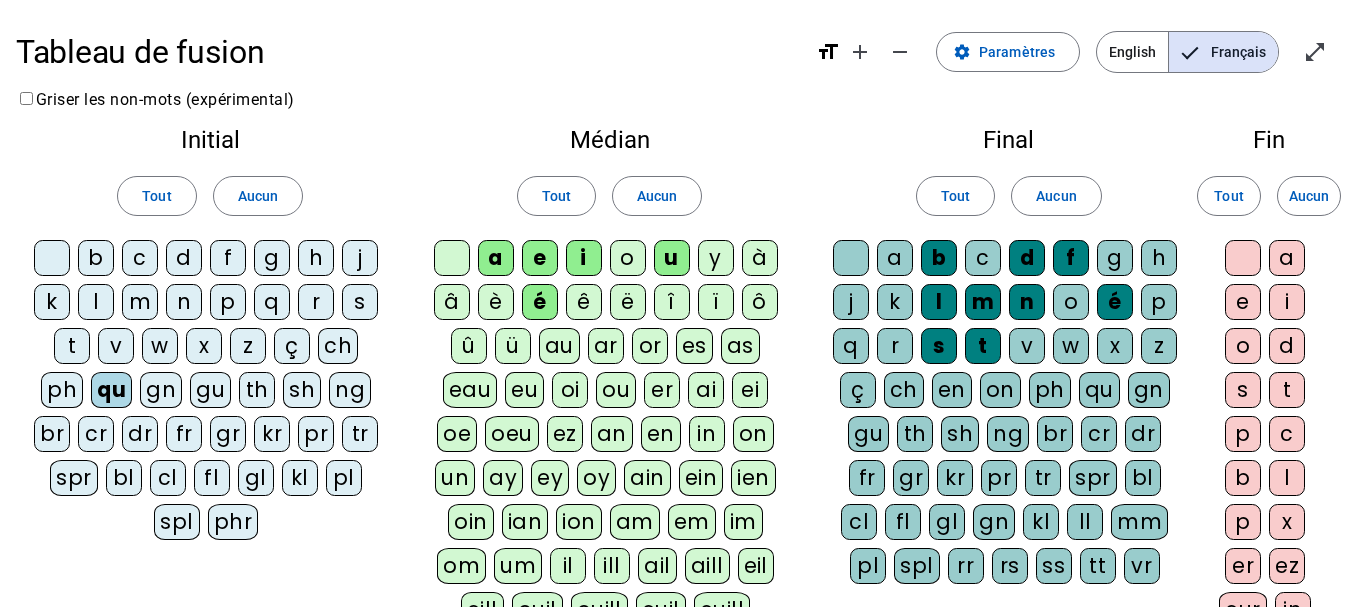 click on "s" at bounding box center [52, 258] 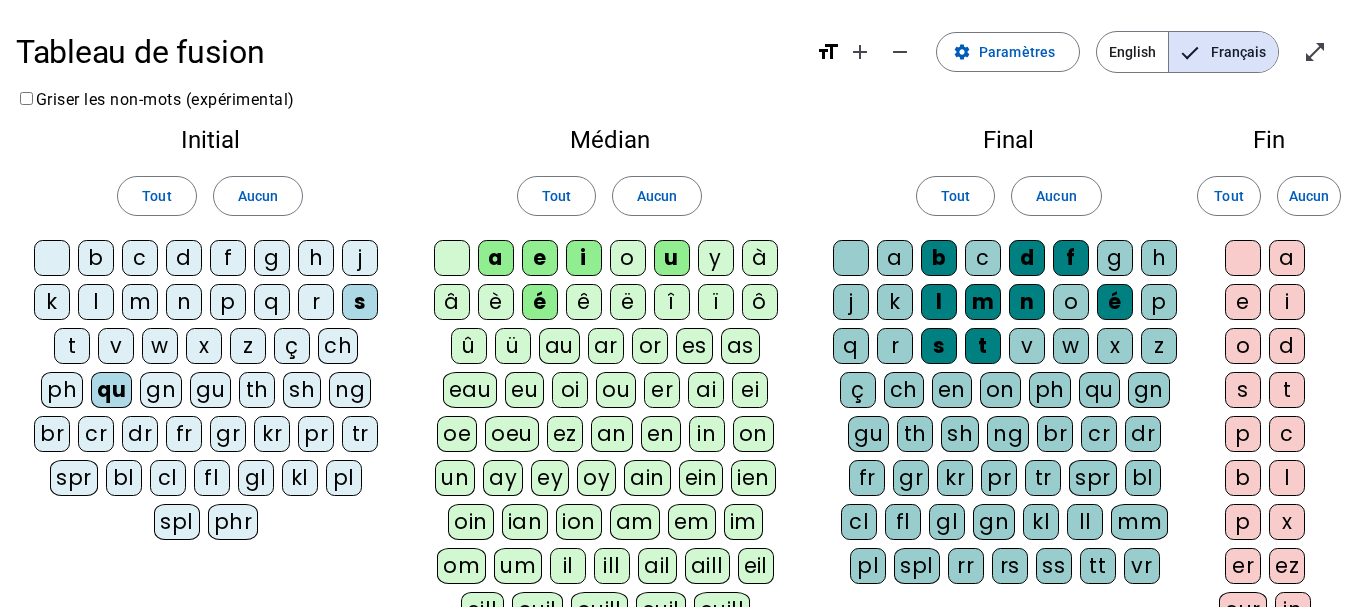 click on "n" at bounding box center [52, 258] 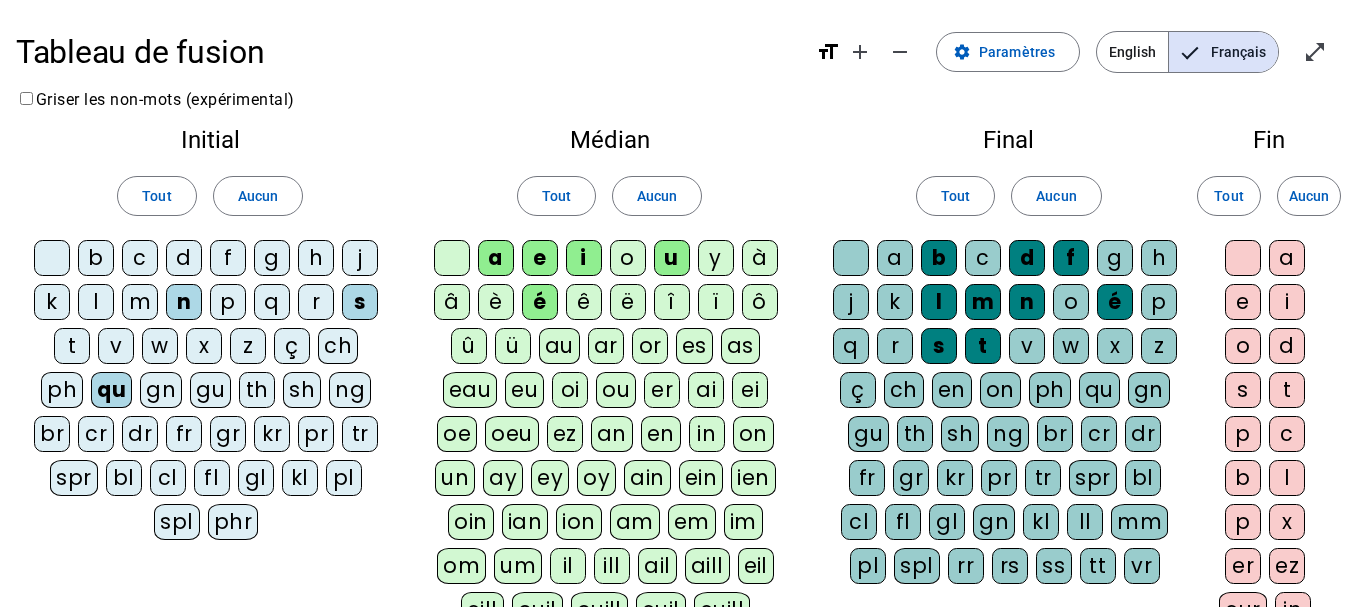 click on "t" at bounding box center (52, 258) 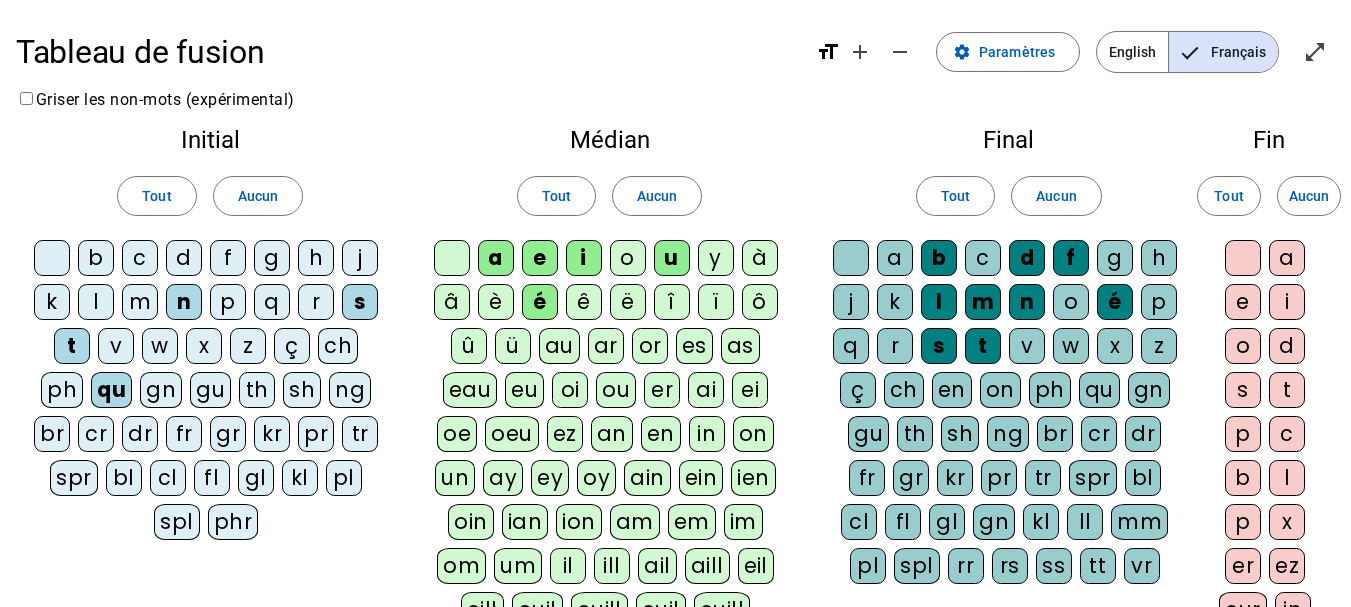 click on "d" at bounding box center [52, 258] 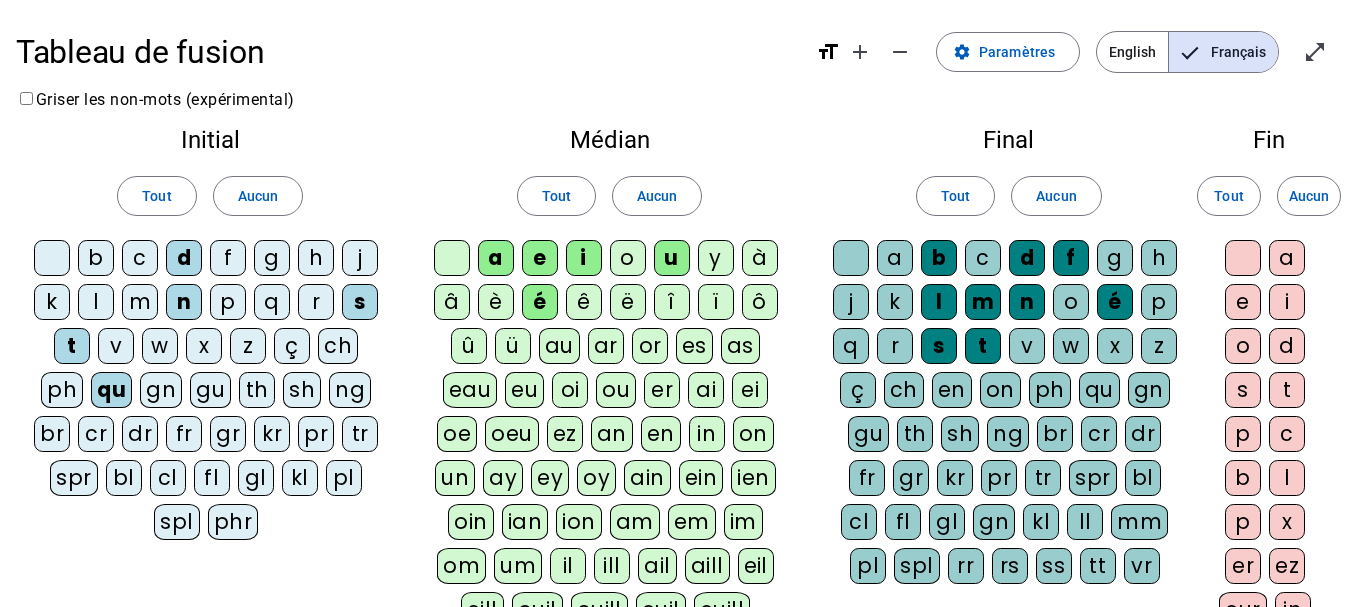 click on "l" at bounding box center [52, 258] 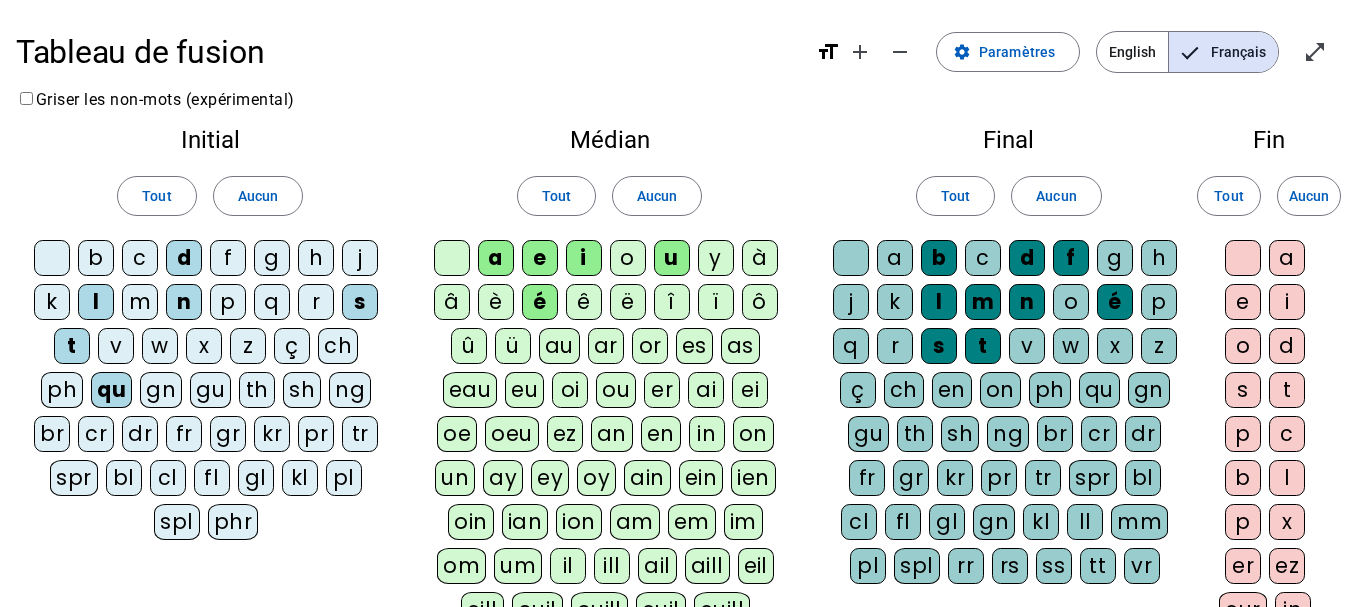 click on "m" at bounding box center (52, 258) 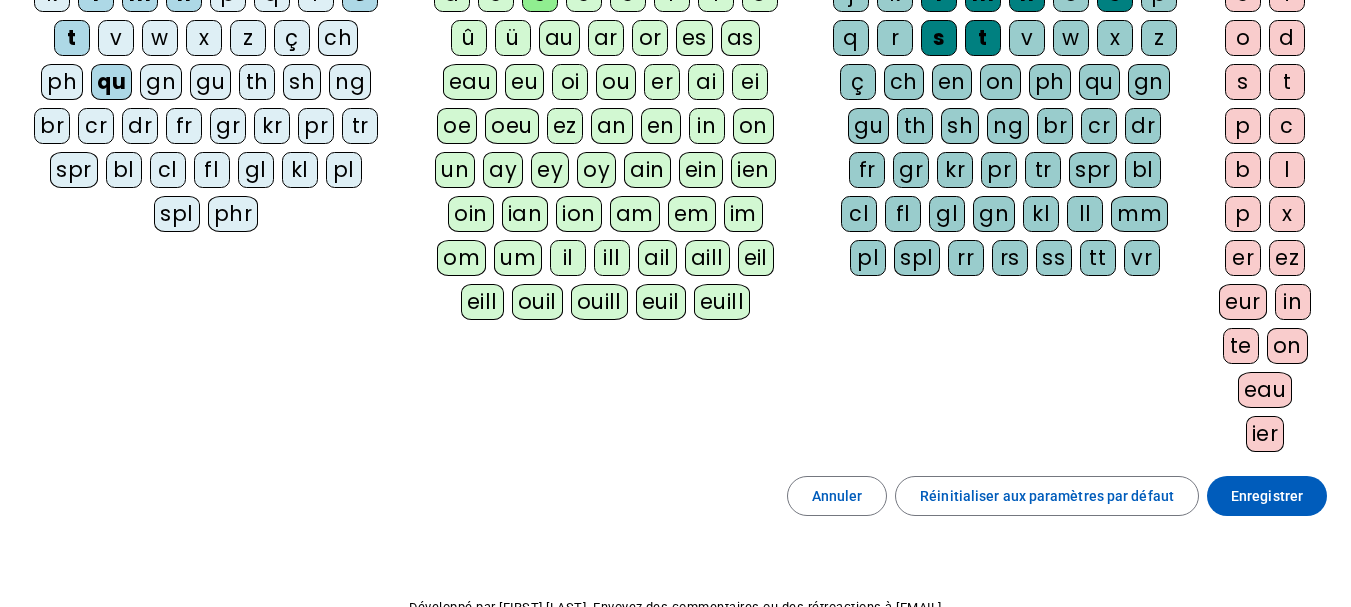 scroll, scrollTop: 353, scrollLeft: 0, axis: vertical 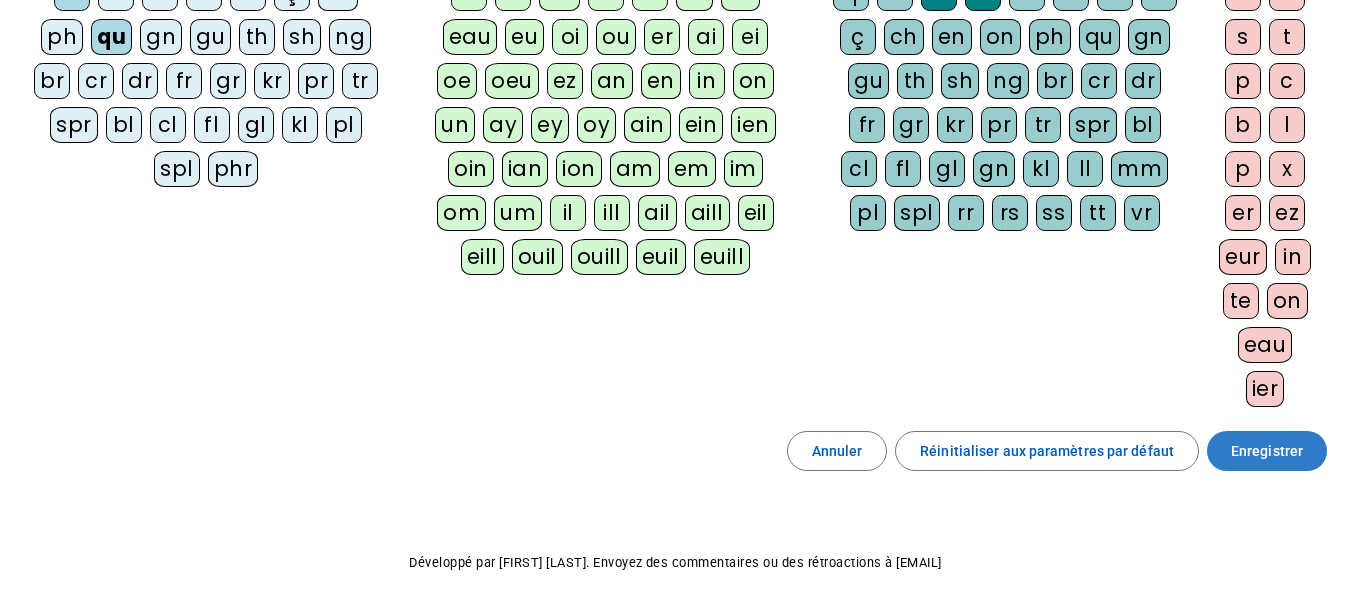 click at bounding box center (1267, 451) 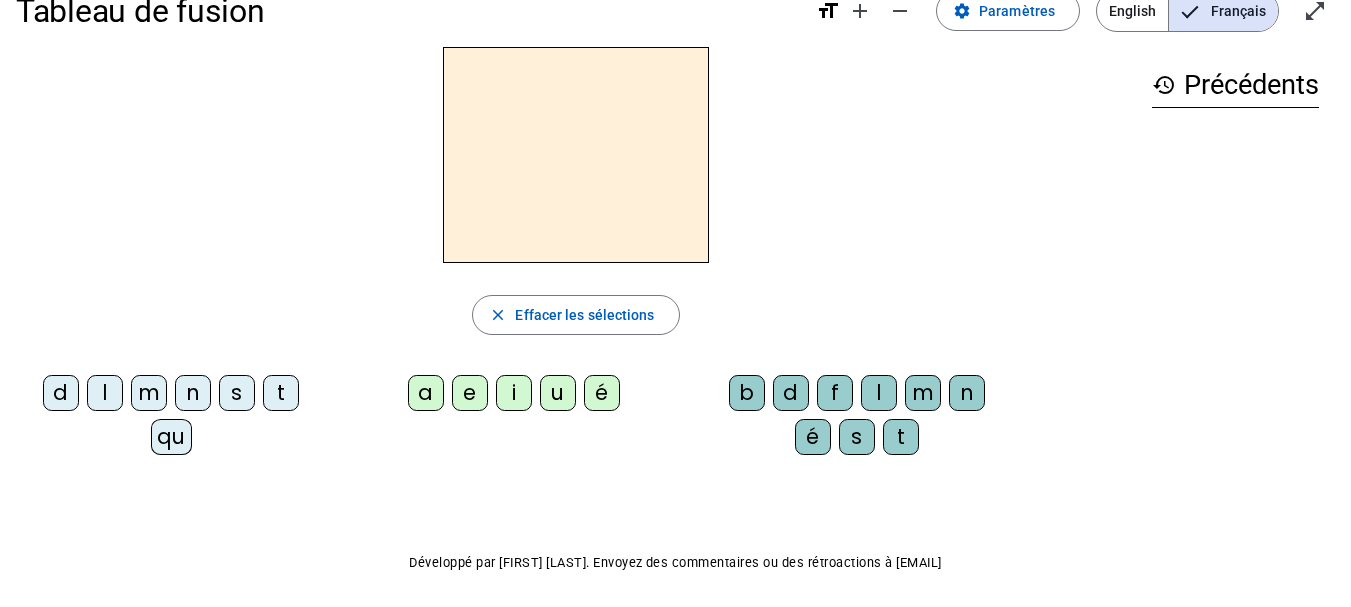 scroll, scrollTop: 0, scrollLeft: 0, axis: both 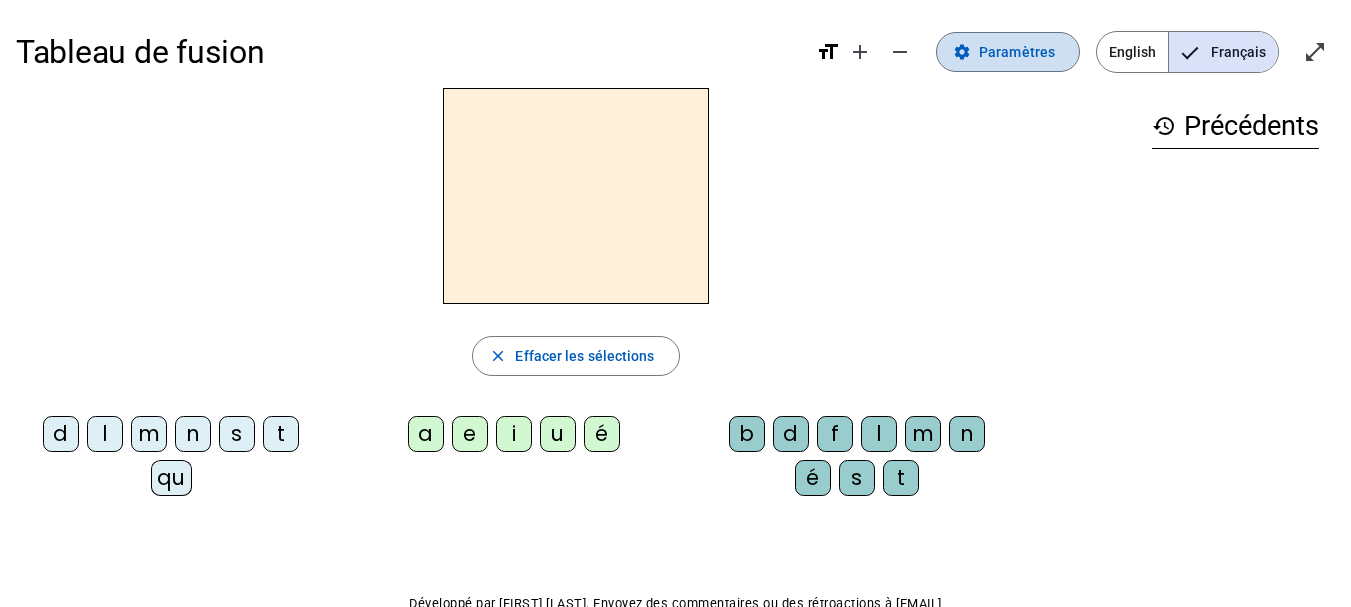 click on "Paramètres" at bounding box center [1017, 52] 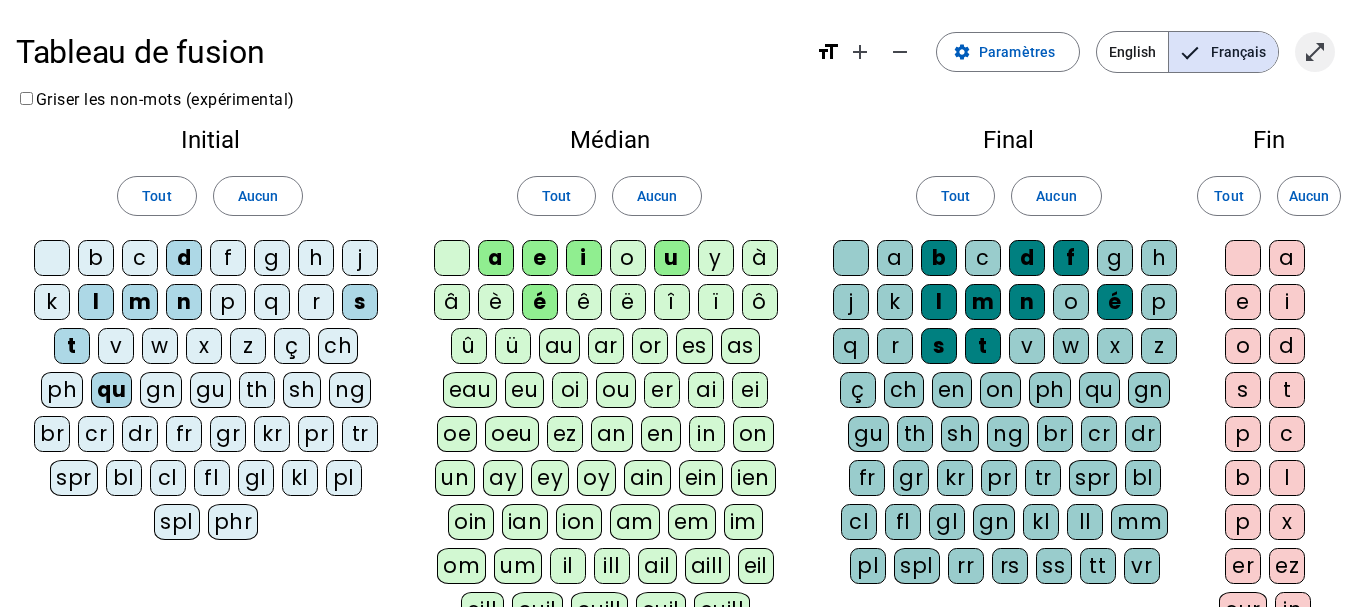 click on "open_in_full" at bounding box center [1315, 52] 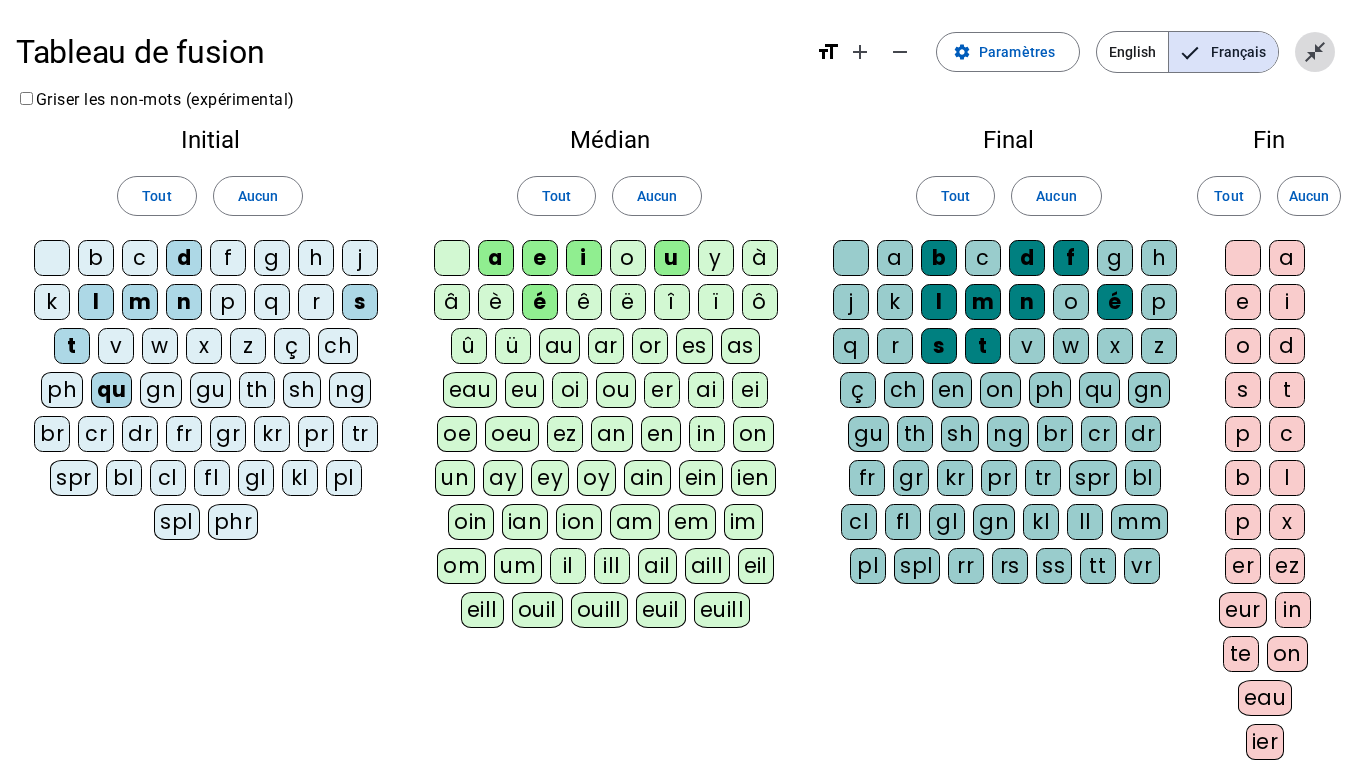 click on "close_fullscreen" at bounding box center (1315, 52) 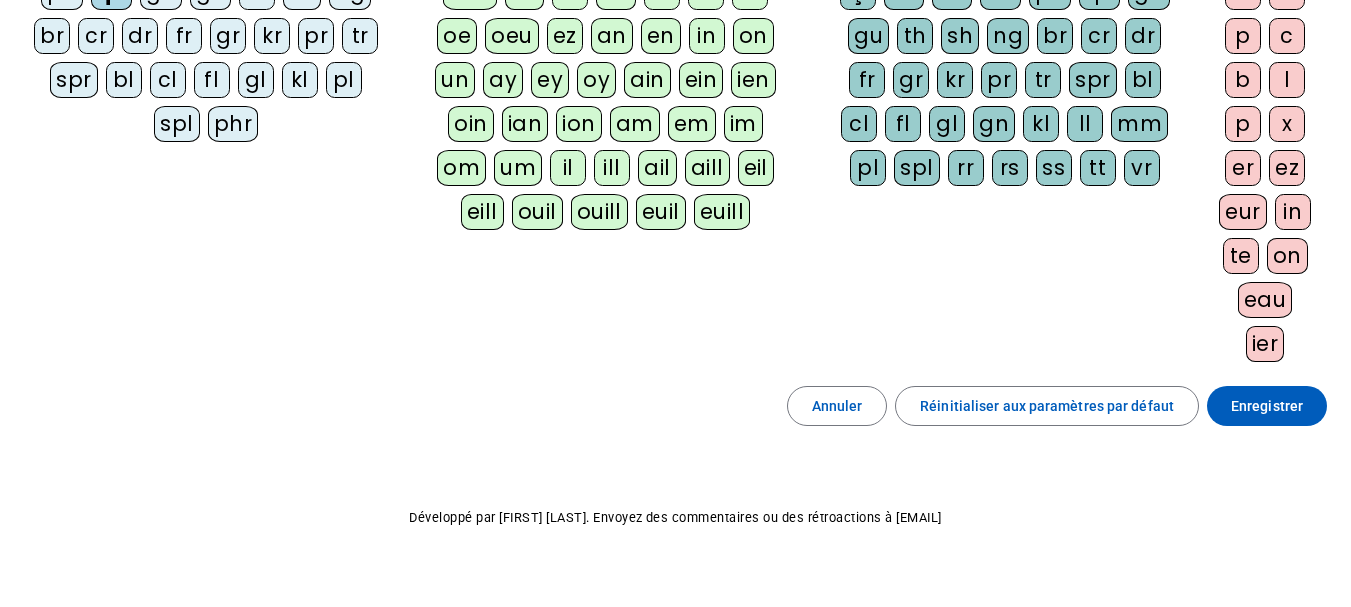 scroll, scrollTop: 427, scrollLeft: 0, axis: vertical 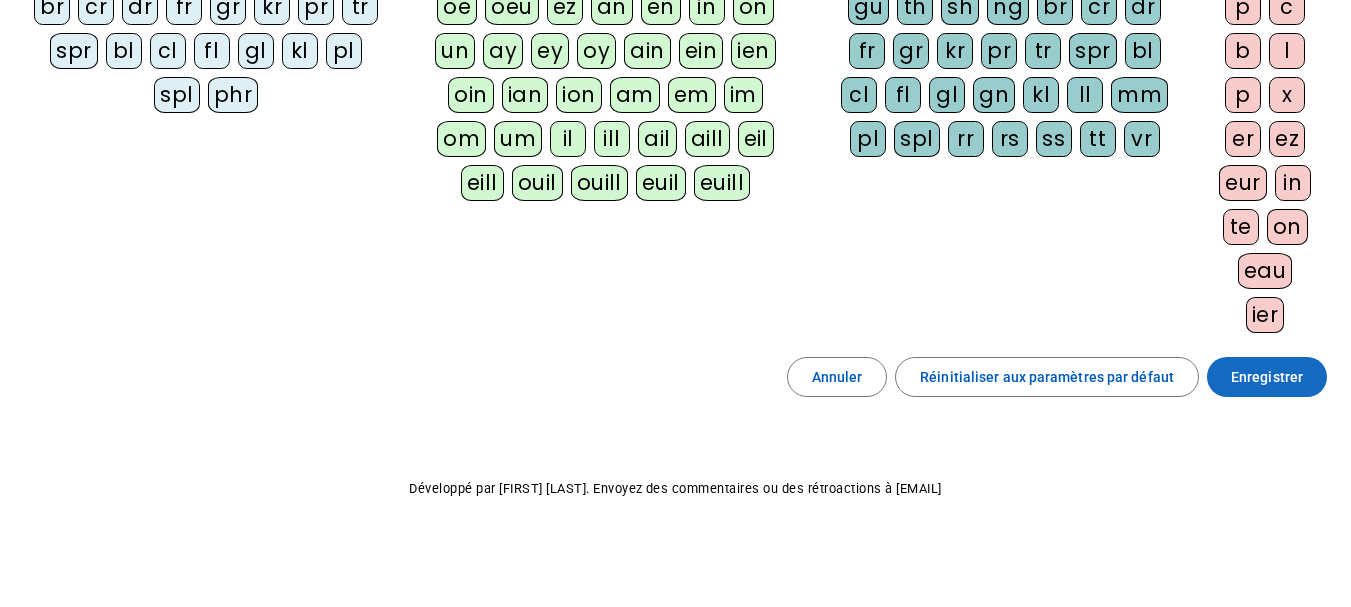 click on "Enregistrer" at bounding box center (1267, 377) 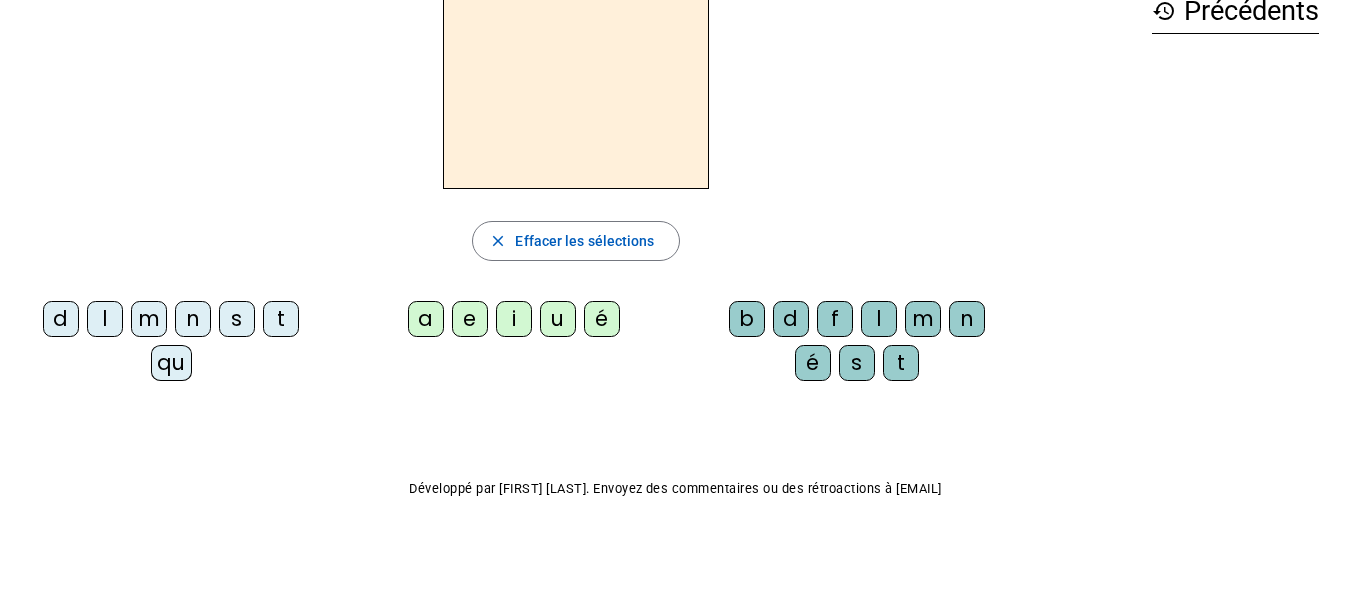 scroll, scrollTop: 115, scrollLeft: 0, axis: vertical 